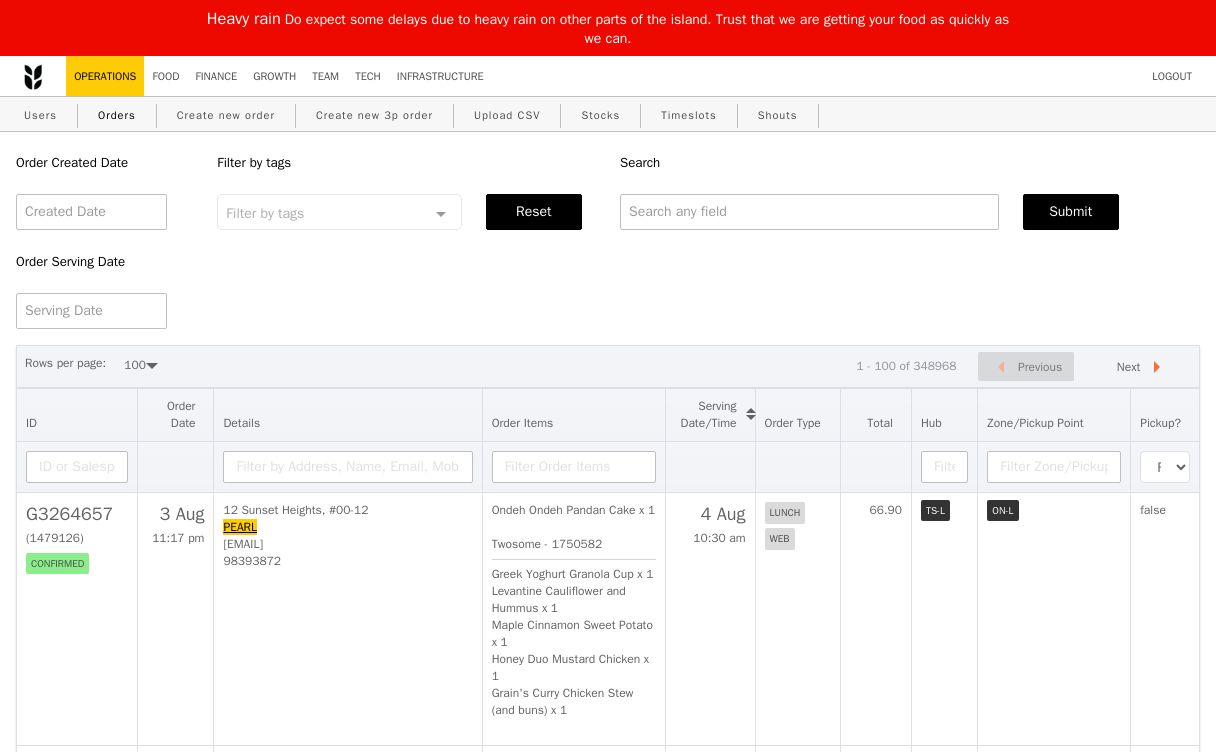 select on "100" 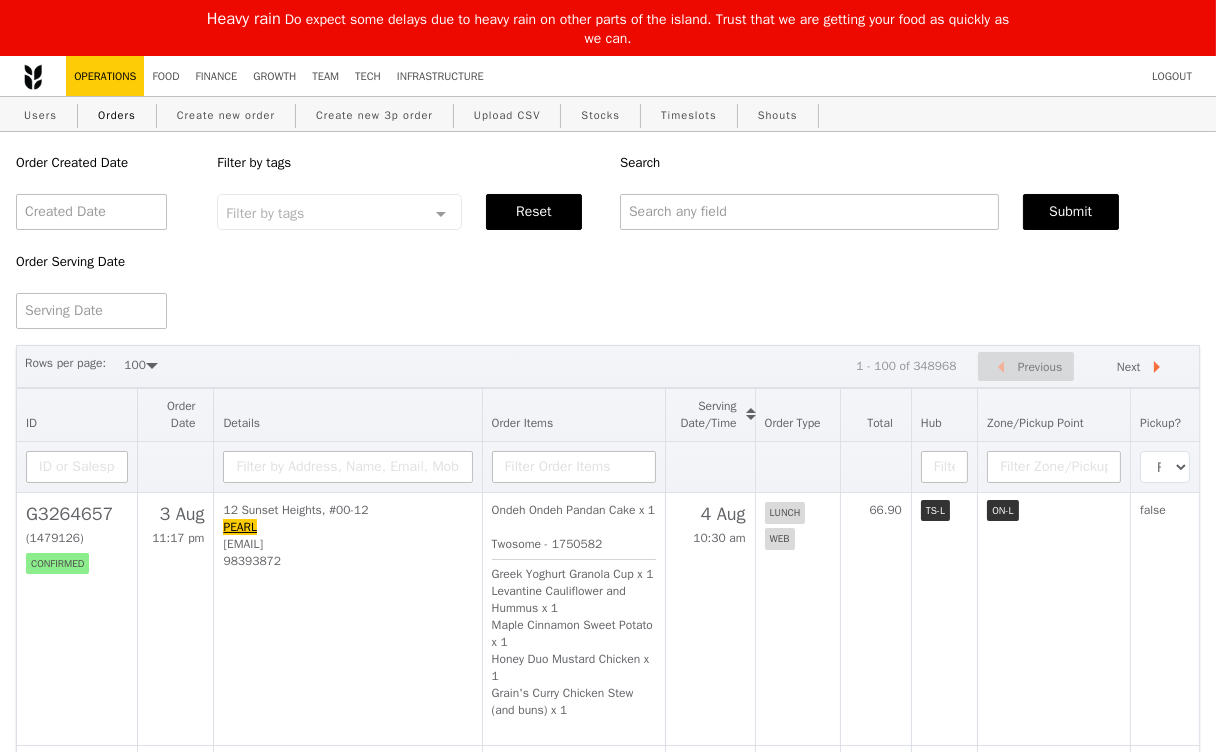 scroll, scrollTop: 0, scrollLeft: 0, axis: both 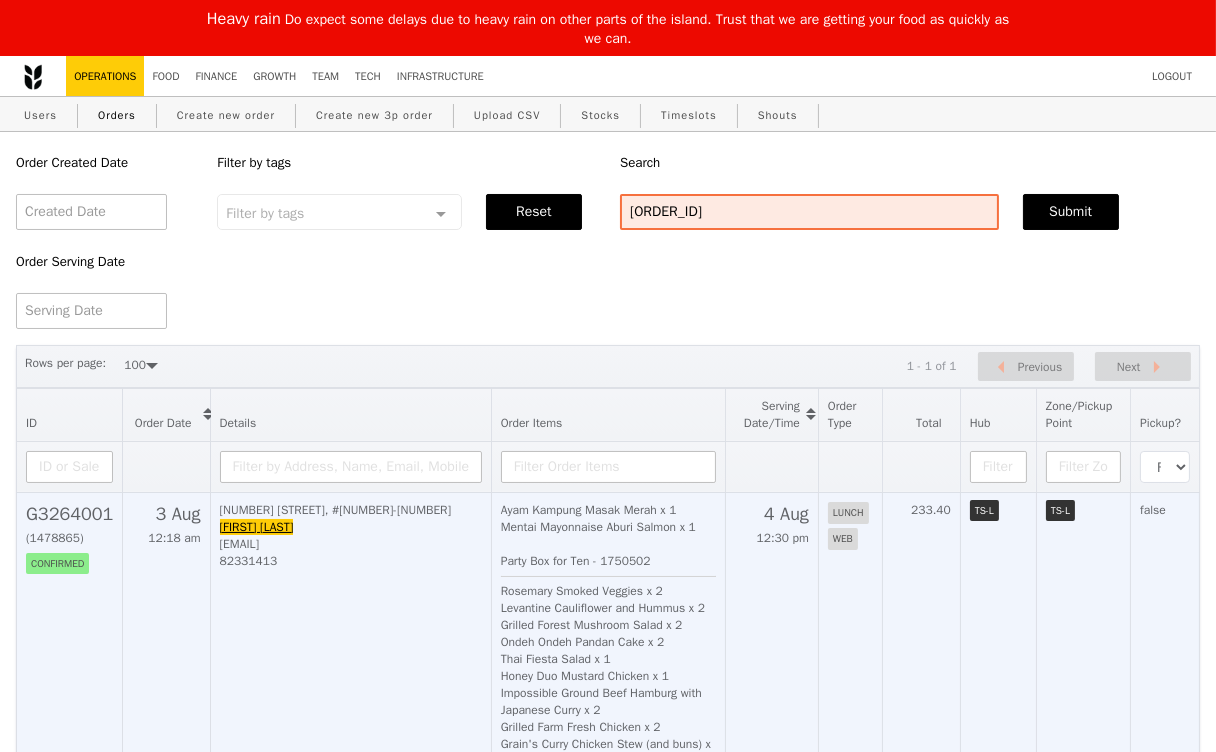 click on "331 North Bridge Road, #09-00
Samantha Jacob
samanthadawn.jacob@kaplan.com 82331413" at bounding box center [350, 652] 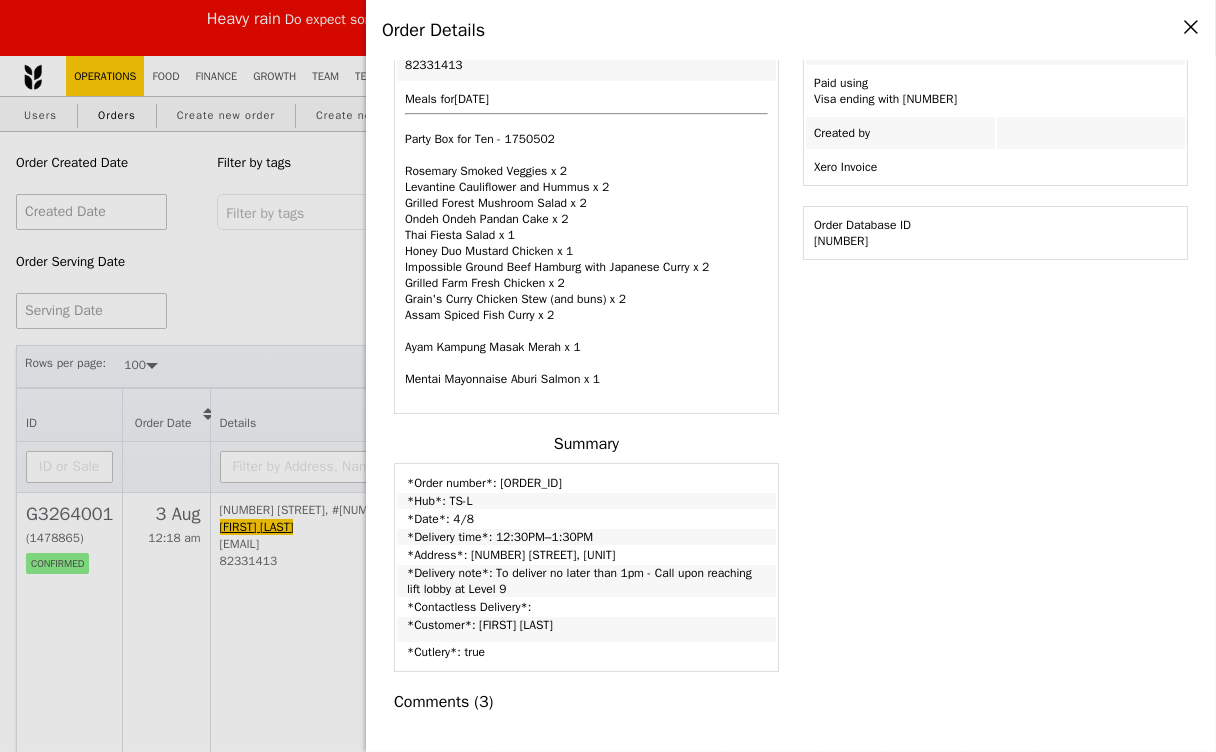 scroll, scrollTop: 502, scrollLeft: 0, axis: vertical 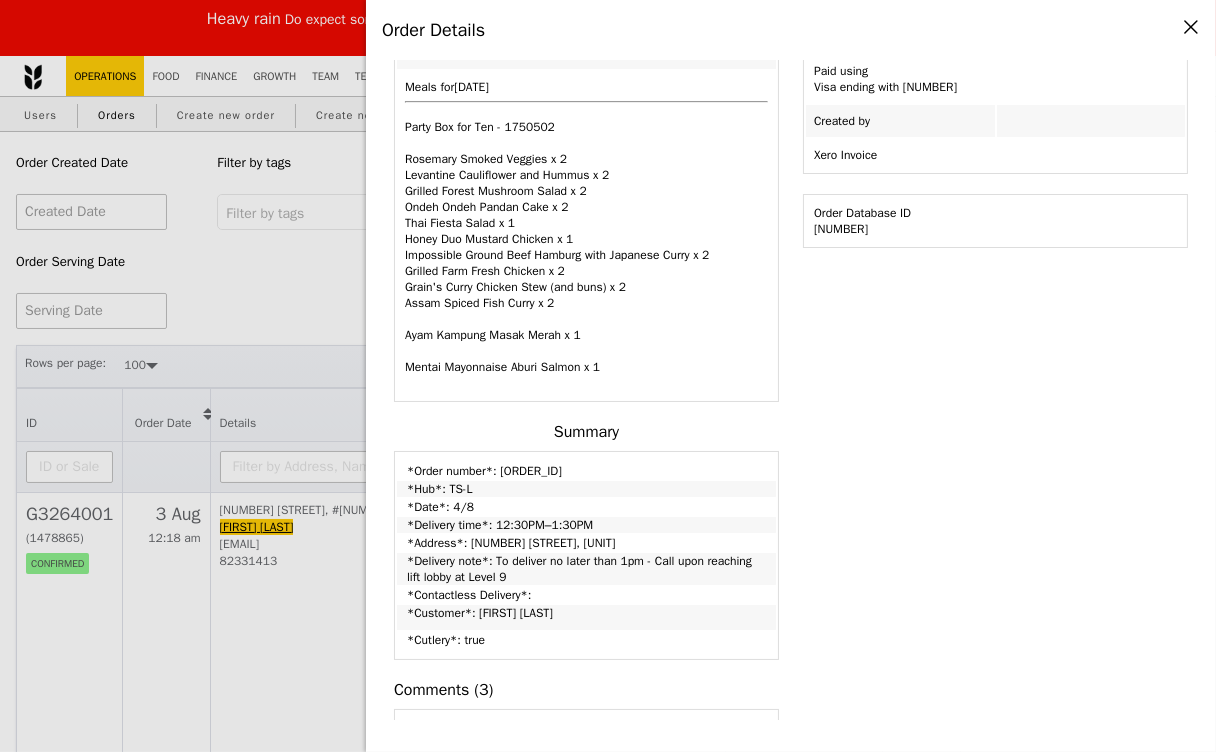click on "*Order number*: G3264001" at bounding box center [586, 466] 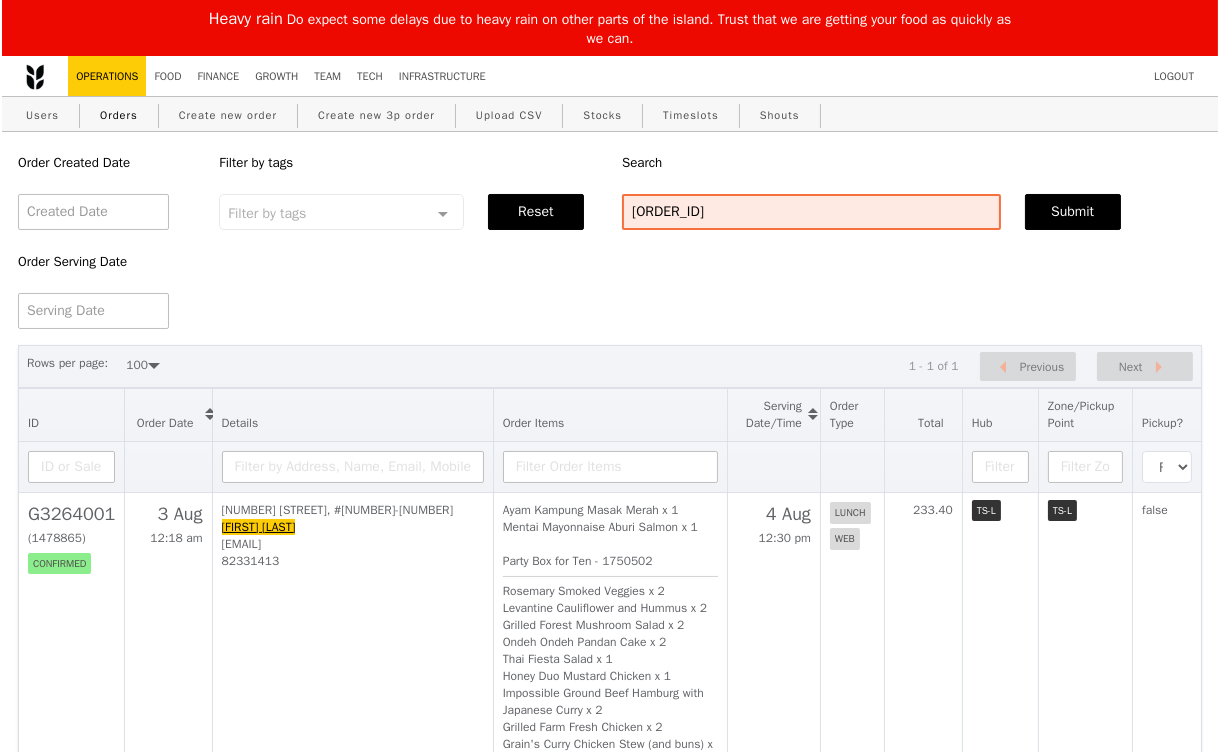 scroll, scrollTop: 600, scrollLeft: 0, axis: vertical 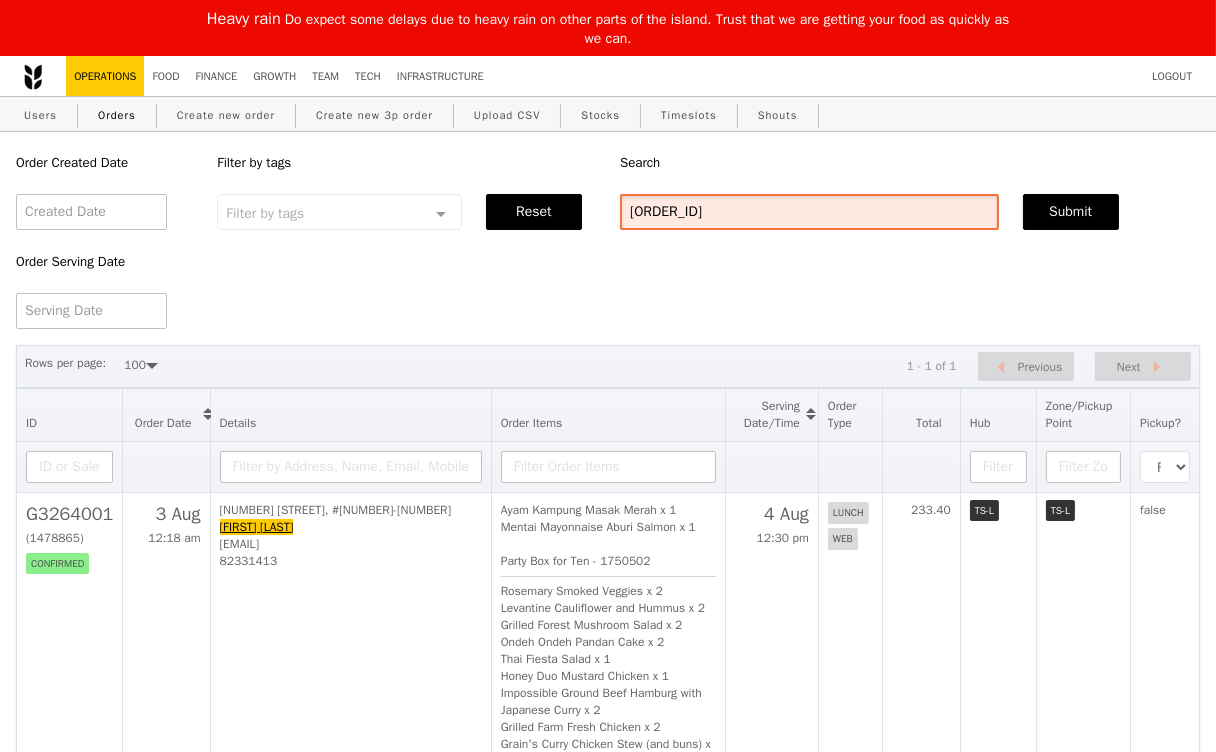click on "g3264001" at bounding box center [809, 212] 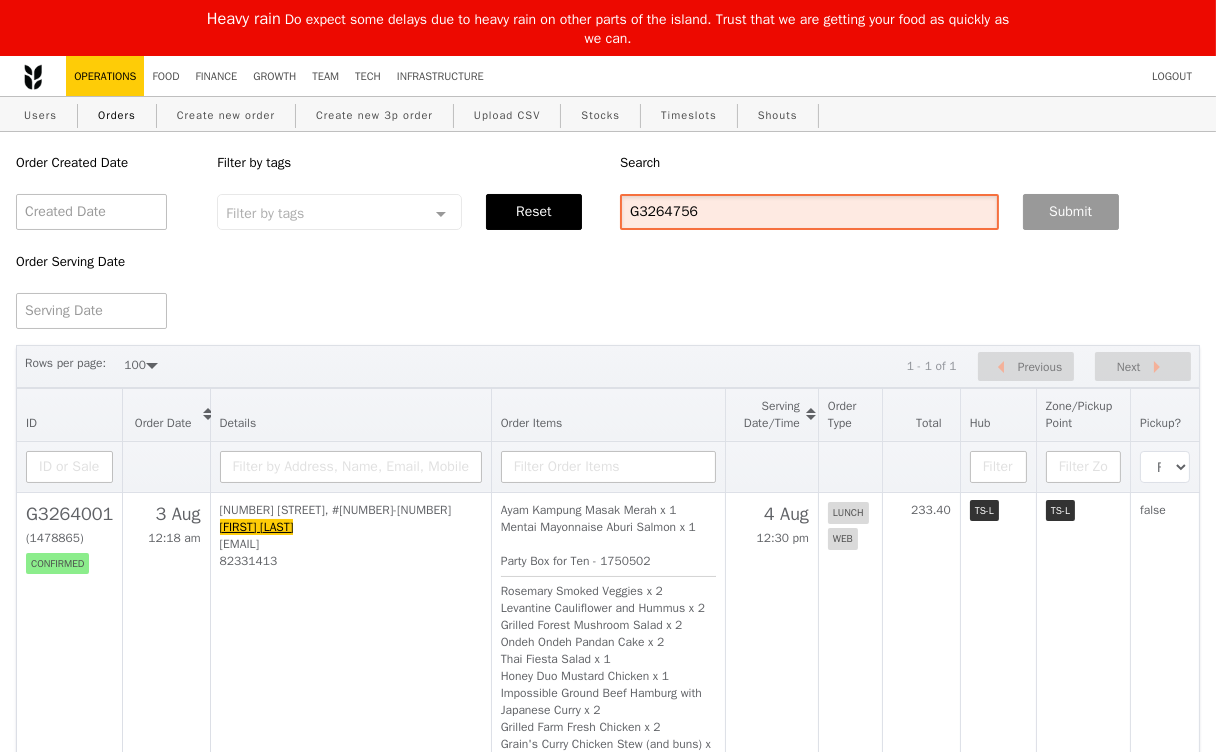 type on "G3264756" 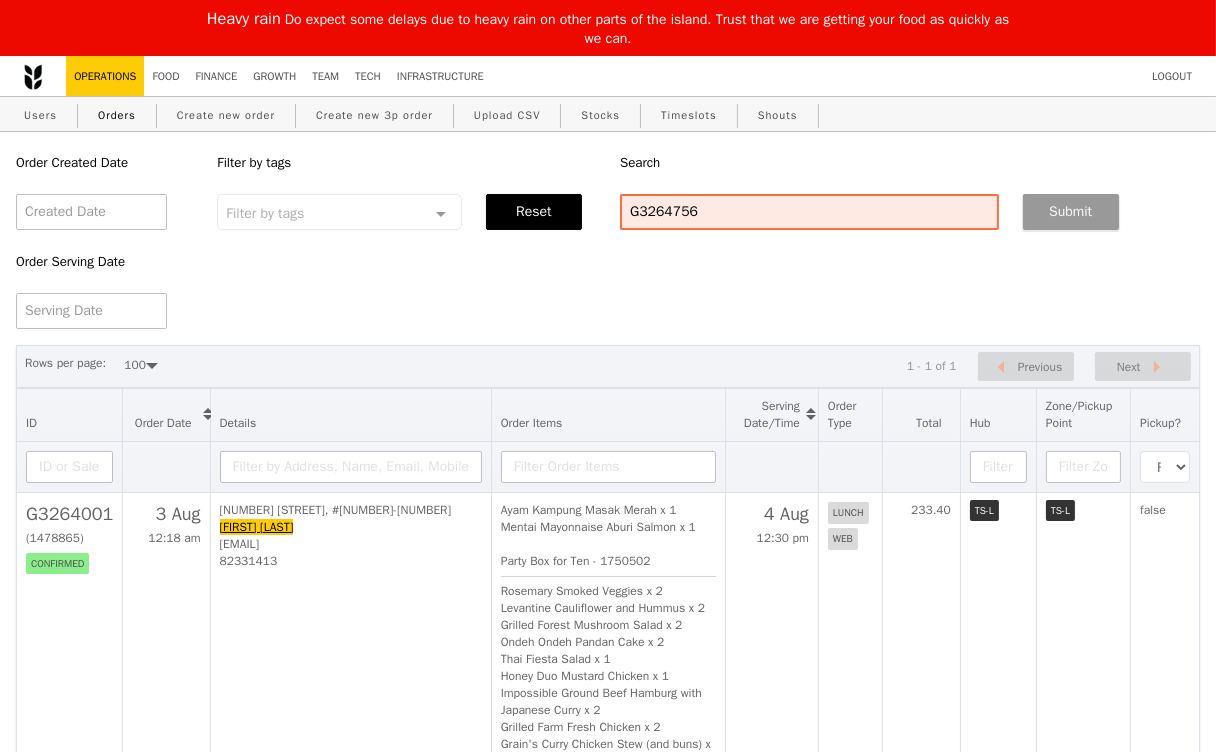 click on "Submit" at bounding box center [1071, 212] 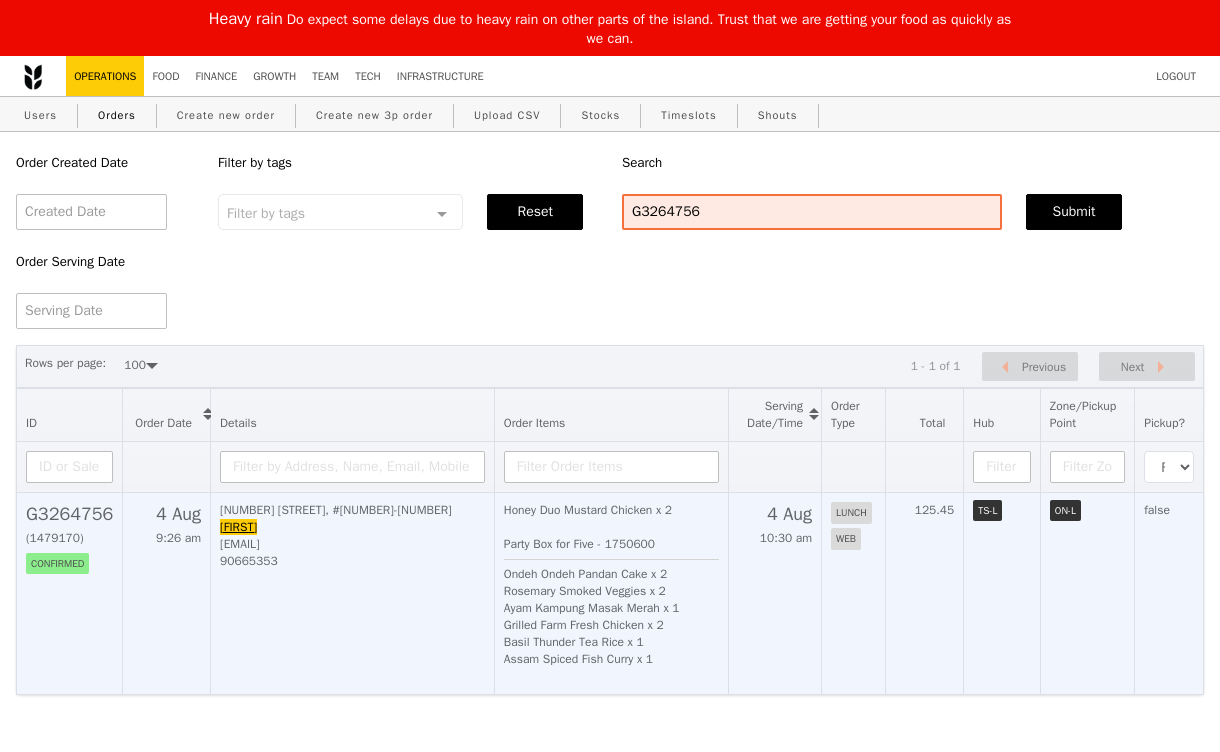 click on "90665353" at bounding box center (352, 561) 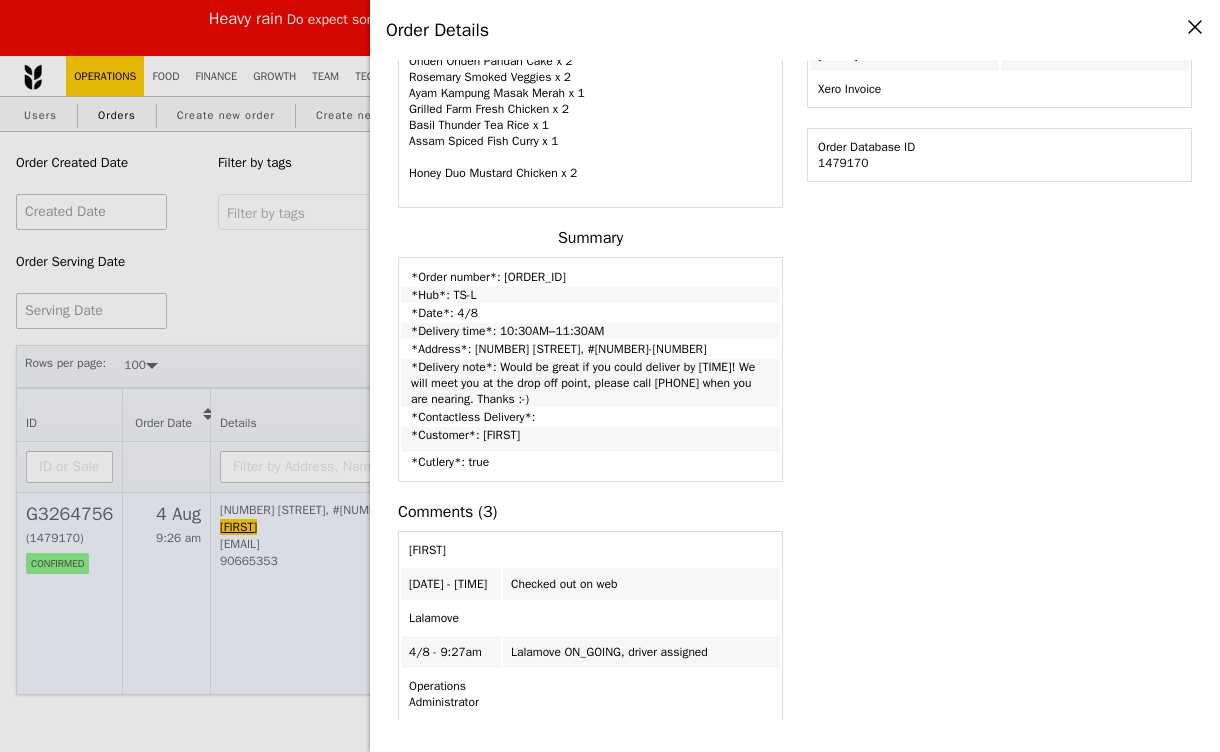 scroll, scrollTop: 502, scrollLeft: 0, axis: vertical 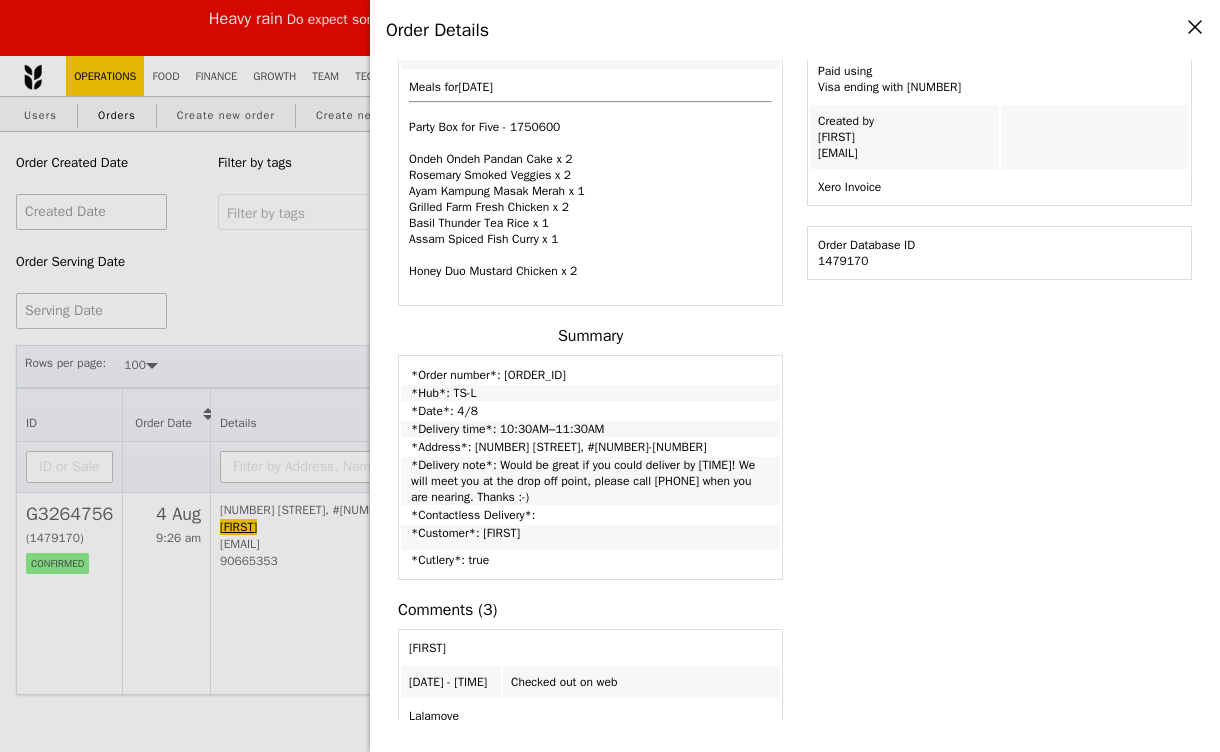 drag, startPoint x: 588, startPoint y: 167, endPoint x: 402, endPoint y: 167, distance: 186 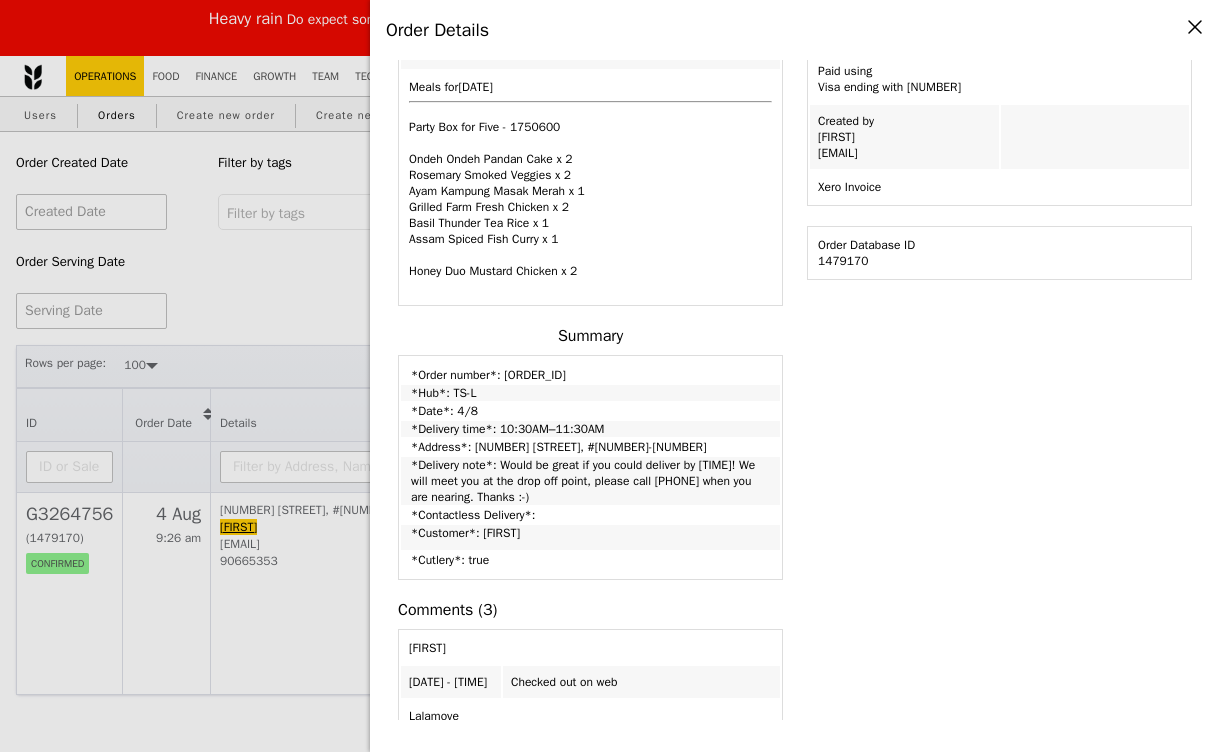 click on "Meals for
2025-8-4
Party Box for Five - 1750600
Ondeh Ondeh Pandan Cake x 2
Rosemary Smoked Veggies x 2
Ayam Kampung Masak Merah x 1
Grilled Farm Fresh Chicken x 2
Basil Thunder Tea Rice x 1
Assam Spiced Fish Curry x 1
Honey Duo Mustard Chicken x 2" at bounding box center [590, 187] 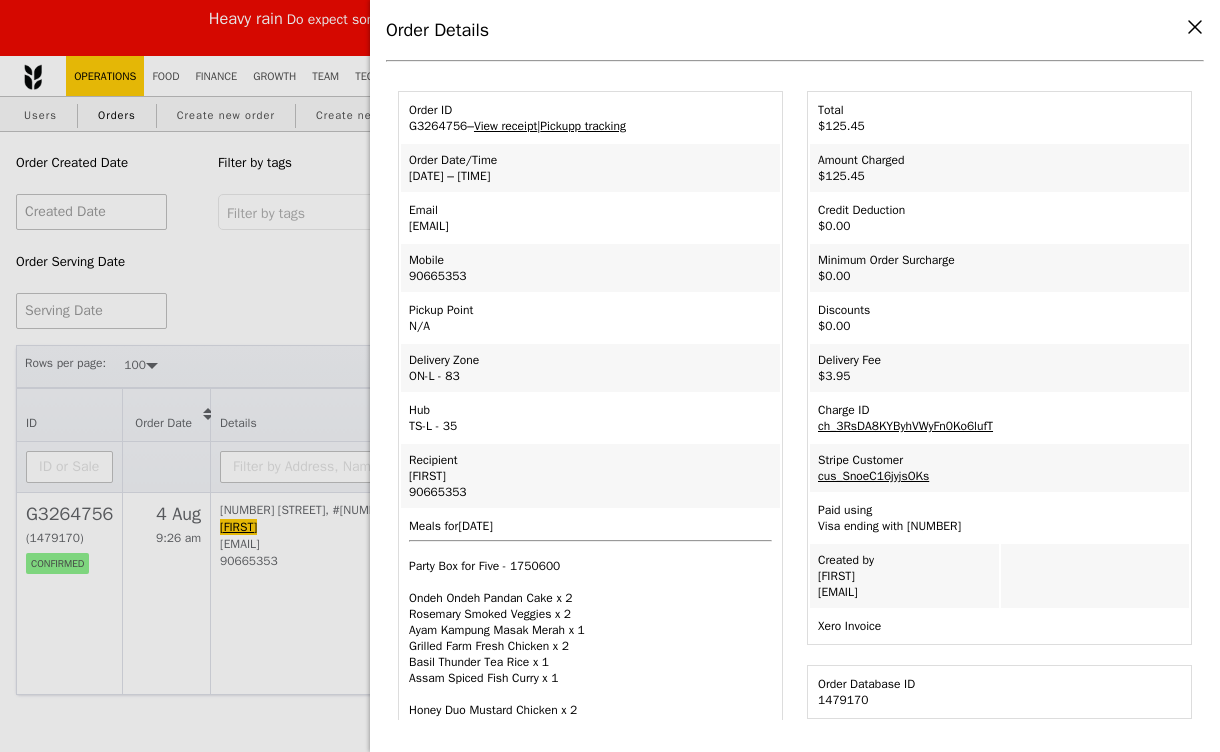 scroll, scrollTop: 56, scrollLeft: 0, axis: vertical 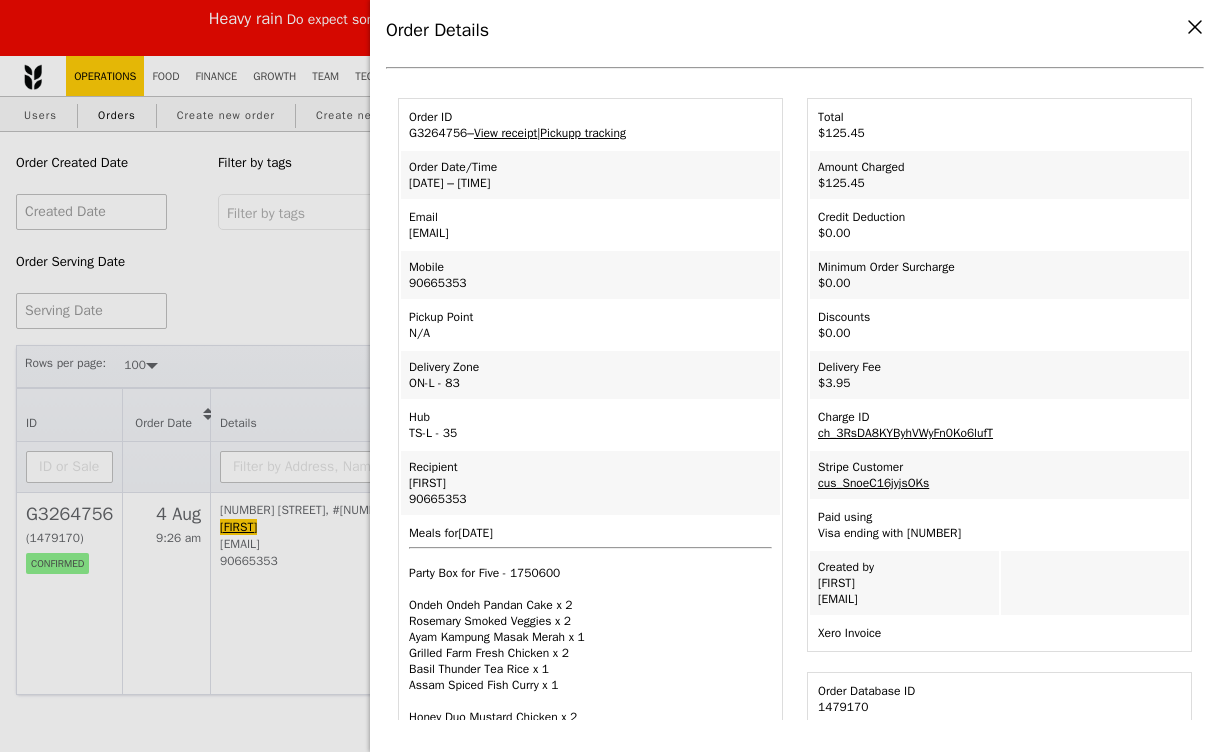 click on "Order ID
G3264756
–
View receipt
|
Pickupp tracking" at bounding box center (590, 125) 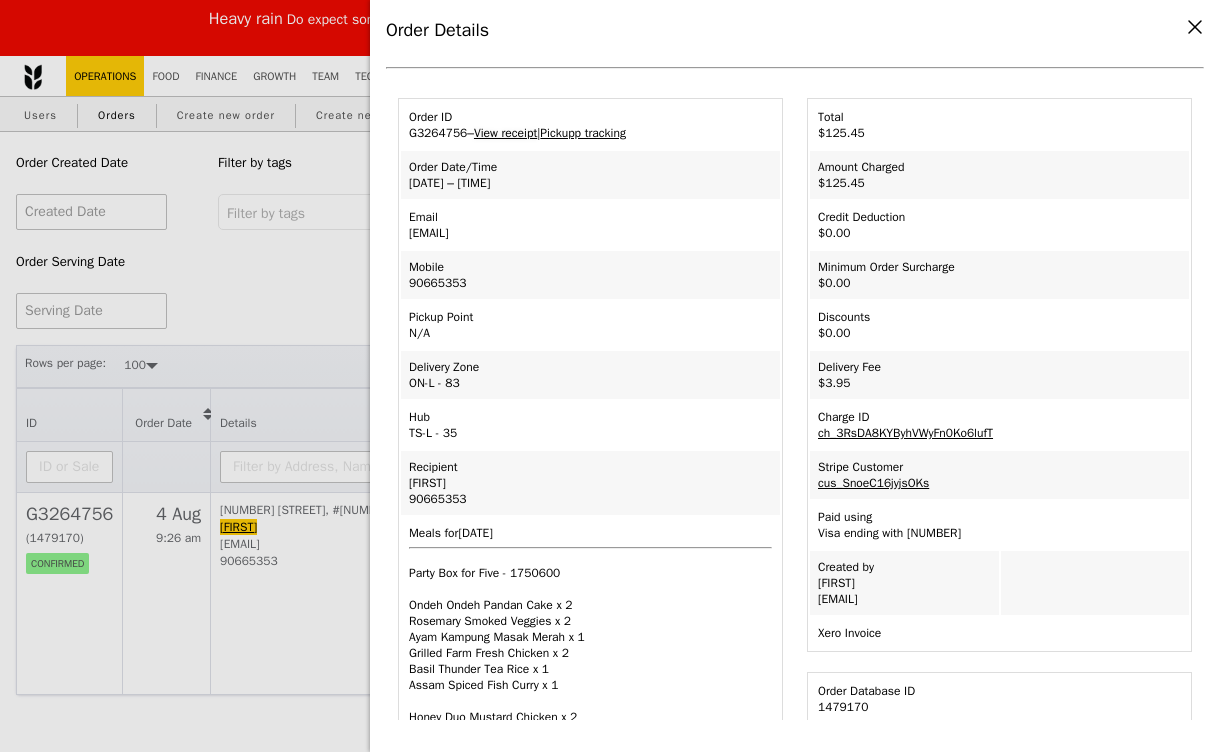 click on "View receipt" at bounding box center (505, 133) 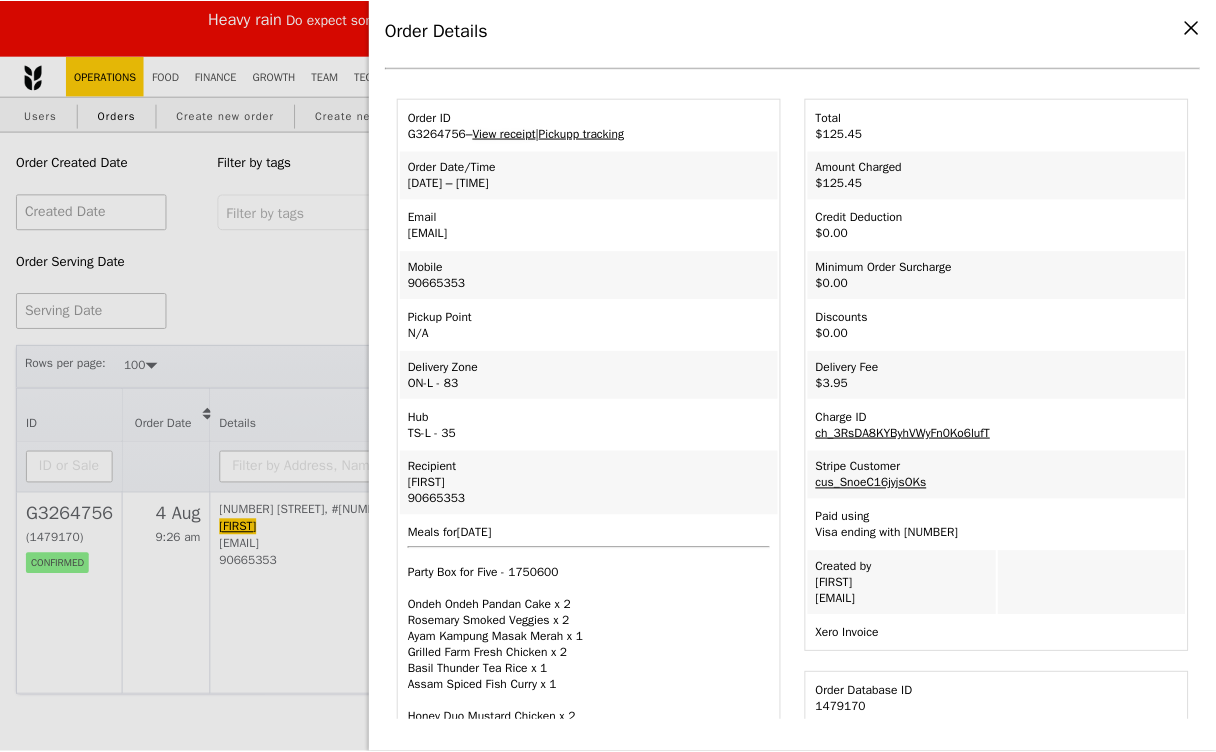 scroll, scrollTop: 0, scrollLeft: 0, axis: both 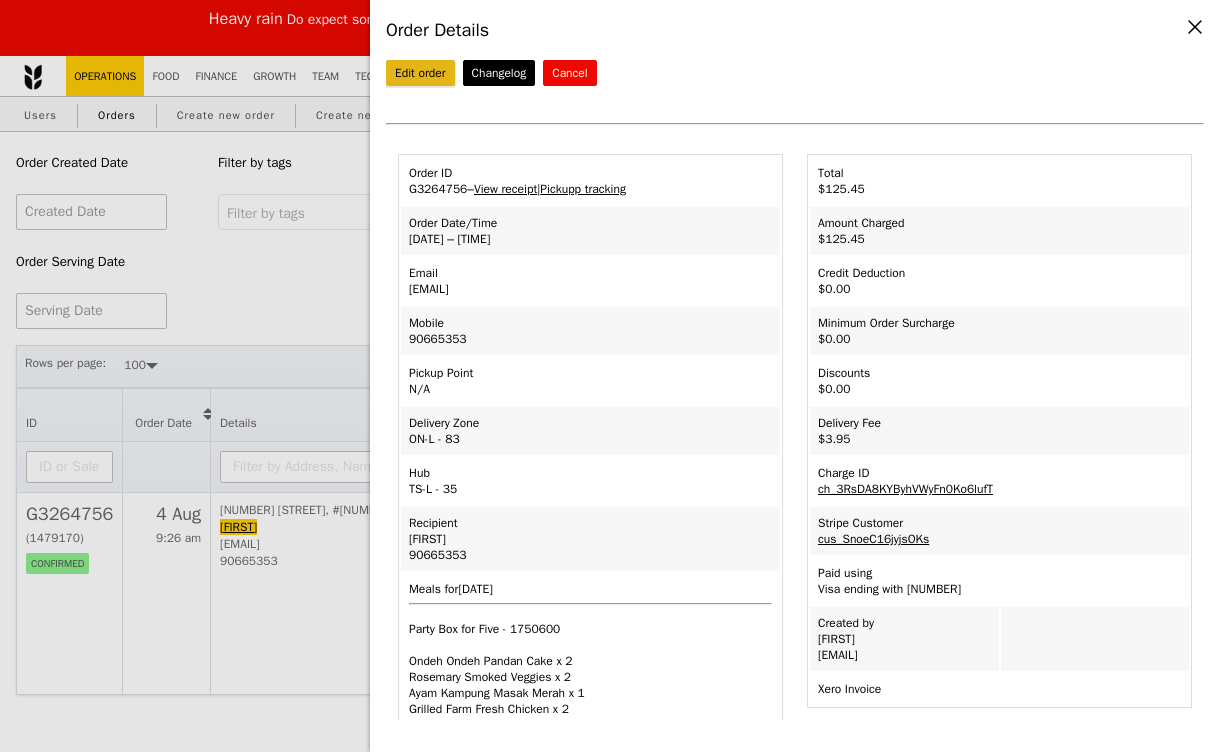 click on "Edit order" at bounding box center (420, 73) 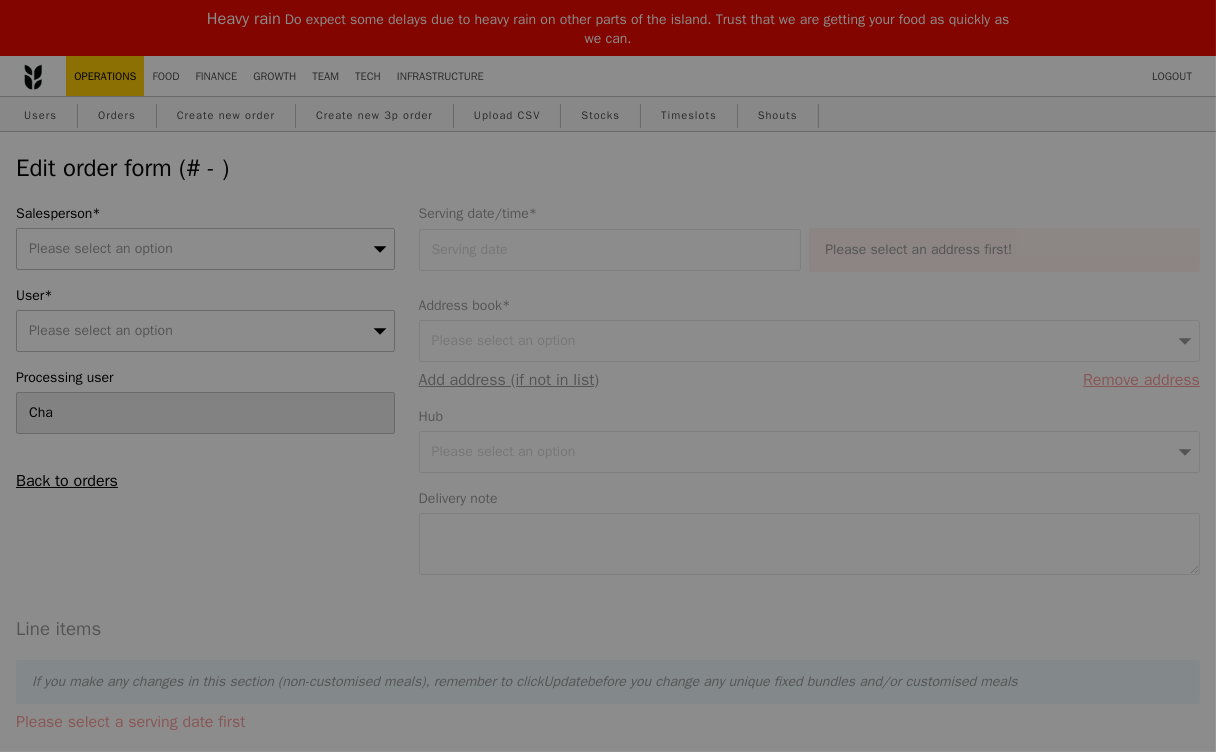 type on "04 Aug 2025" 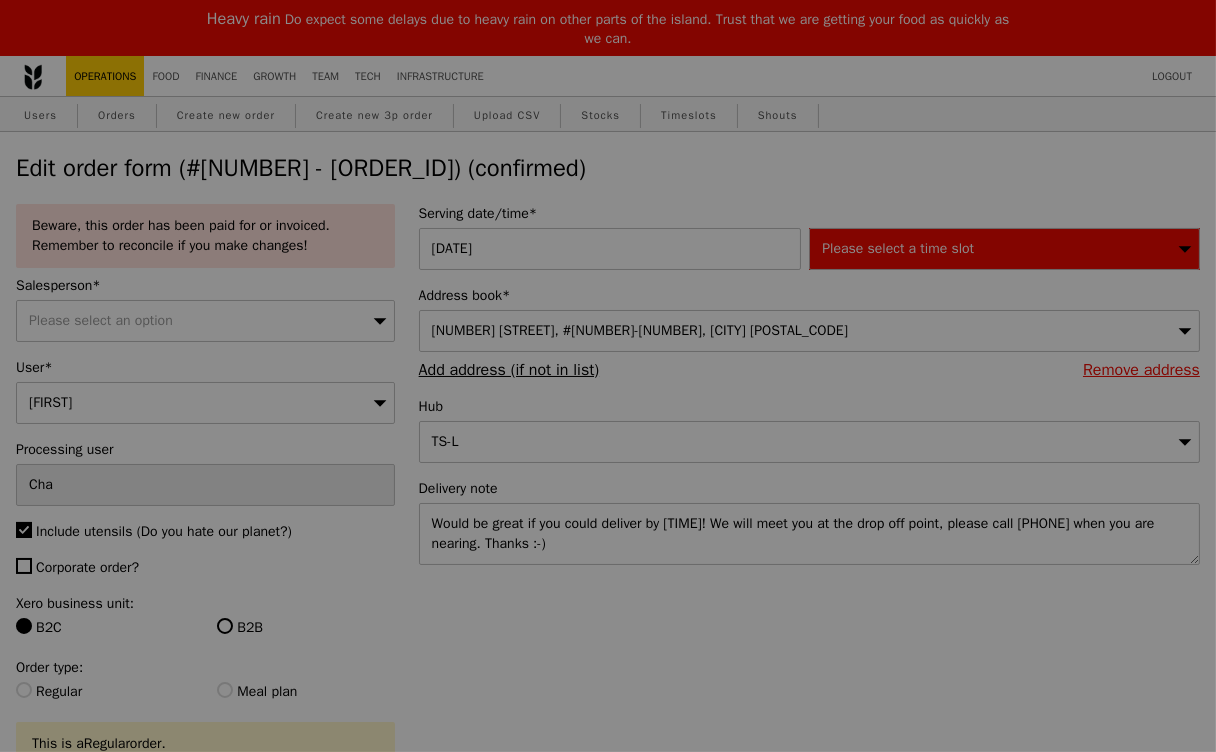 type on "5" 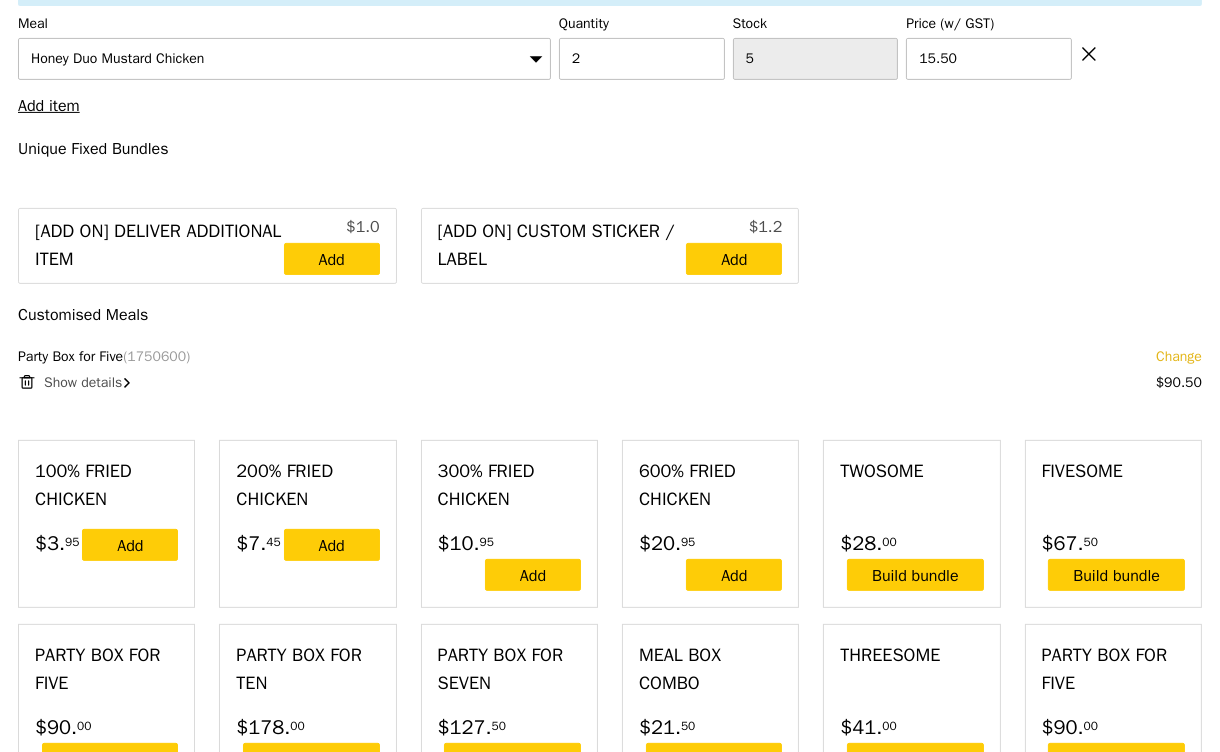scroll, scrollTop: 958, scrollLeft: 0, axis: vertical 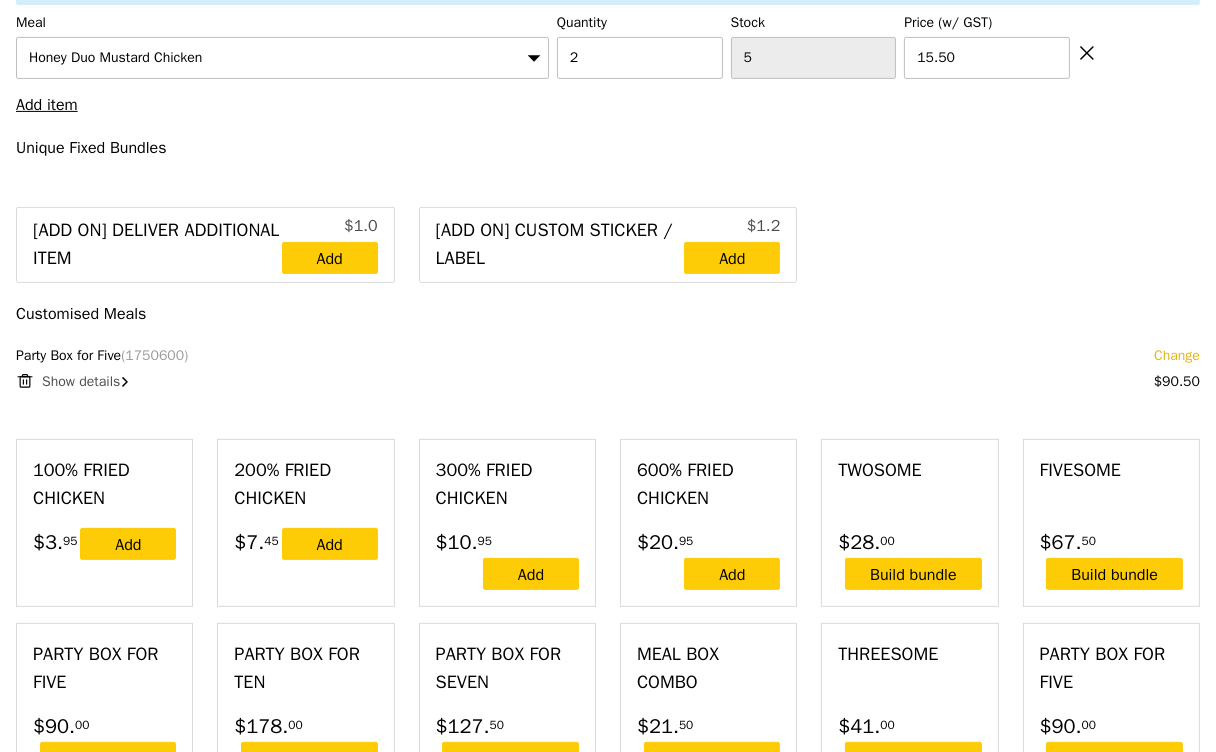 click on "Show details" at bounding box center [81, 381] 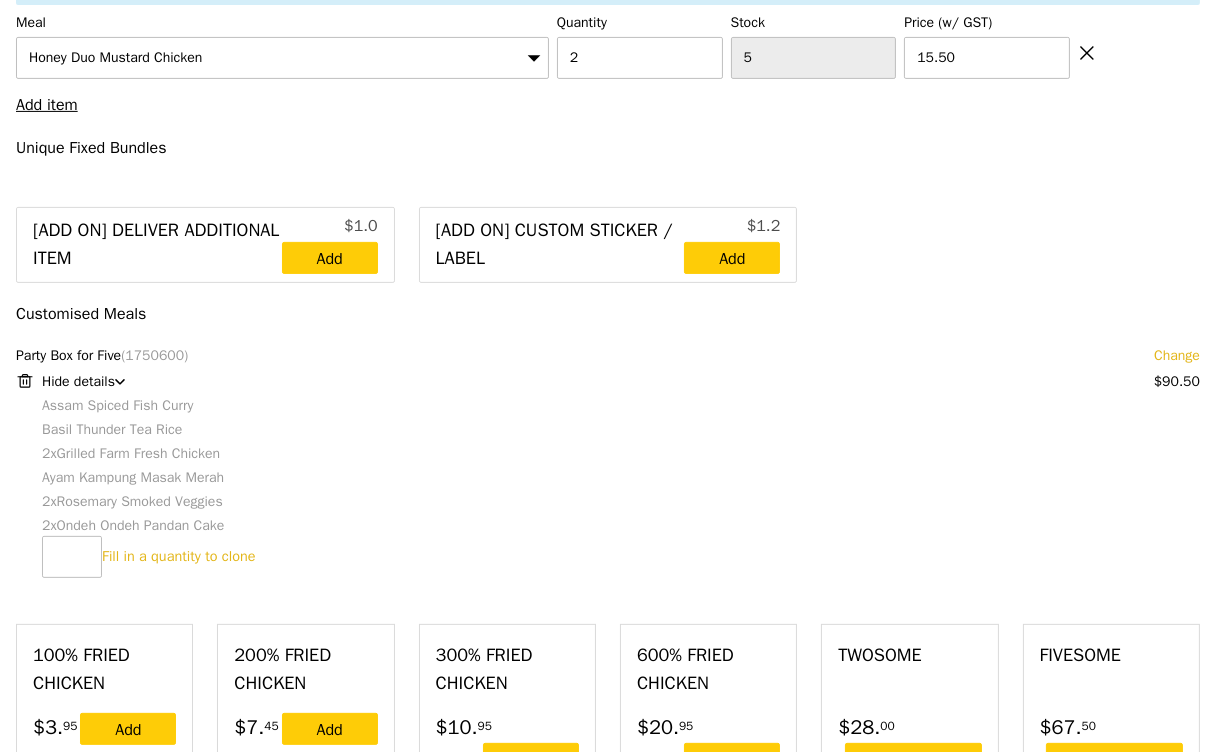 click on "Change" at bounding box center (1177, 356) 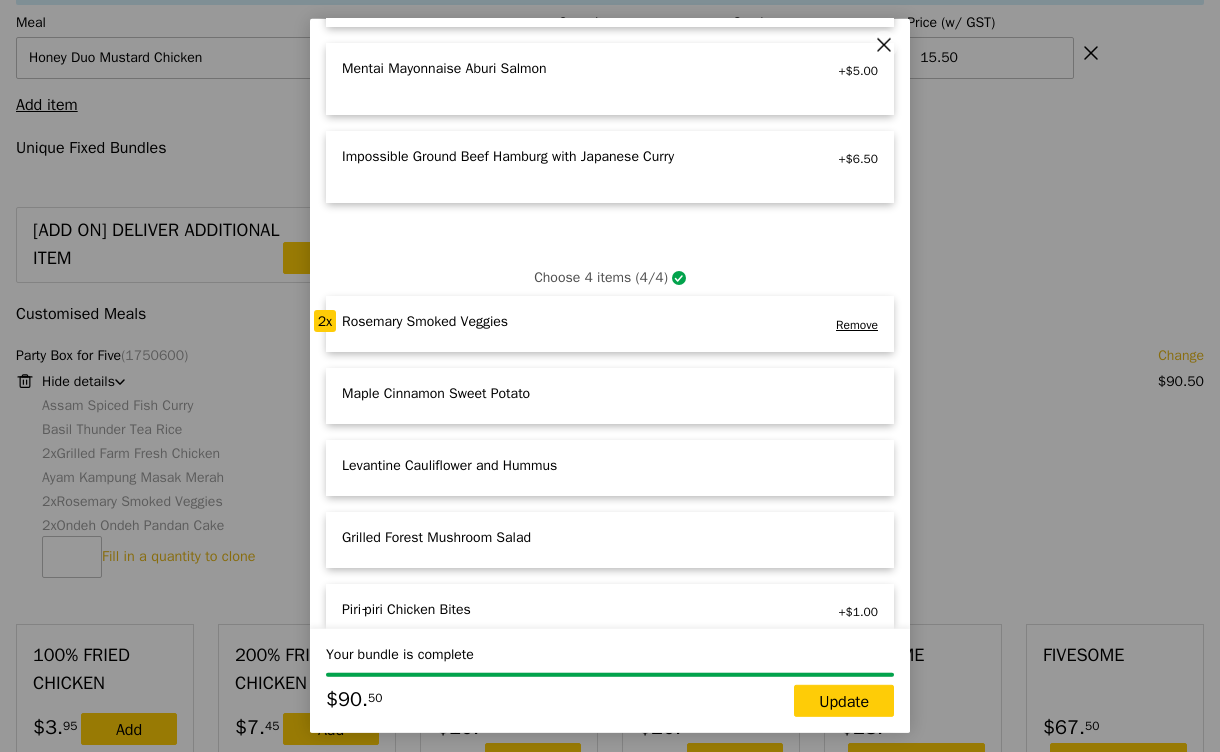 scroll, scrollTop: 734, scrollLeft: 0, axis: vertical 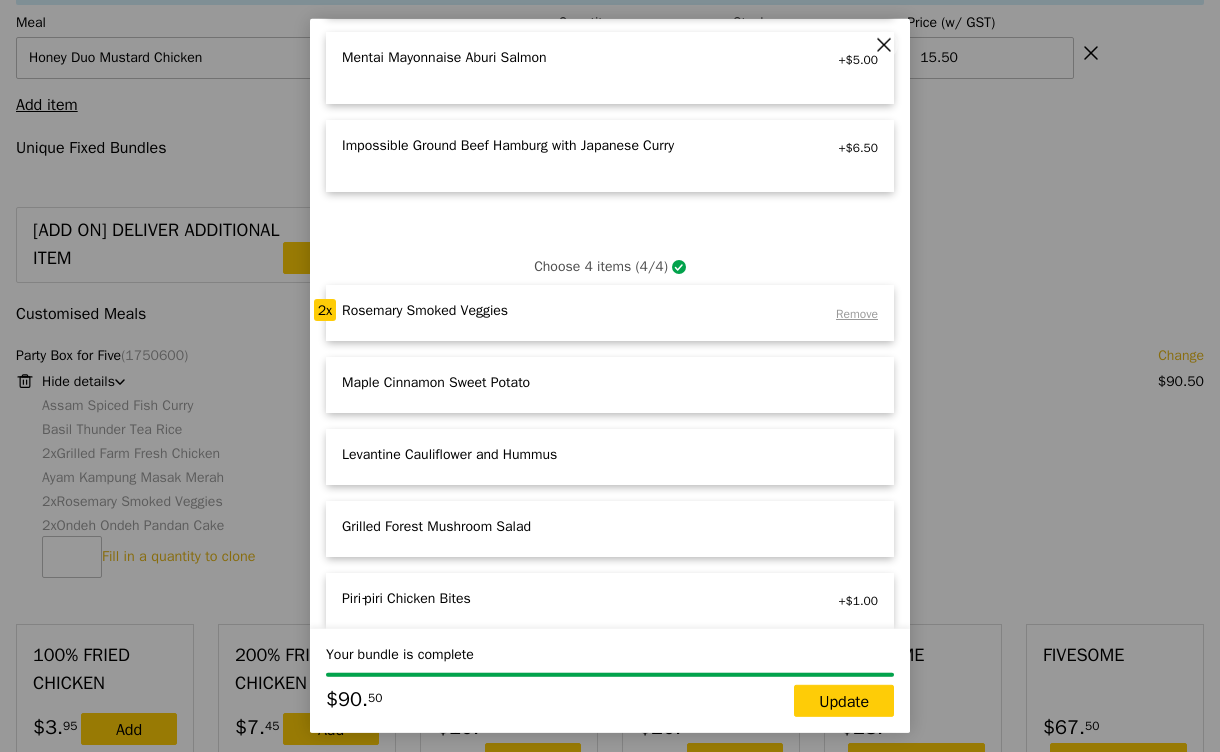 click on "Remove" at bounding box center [857, 314] 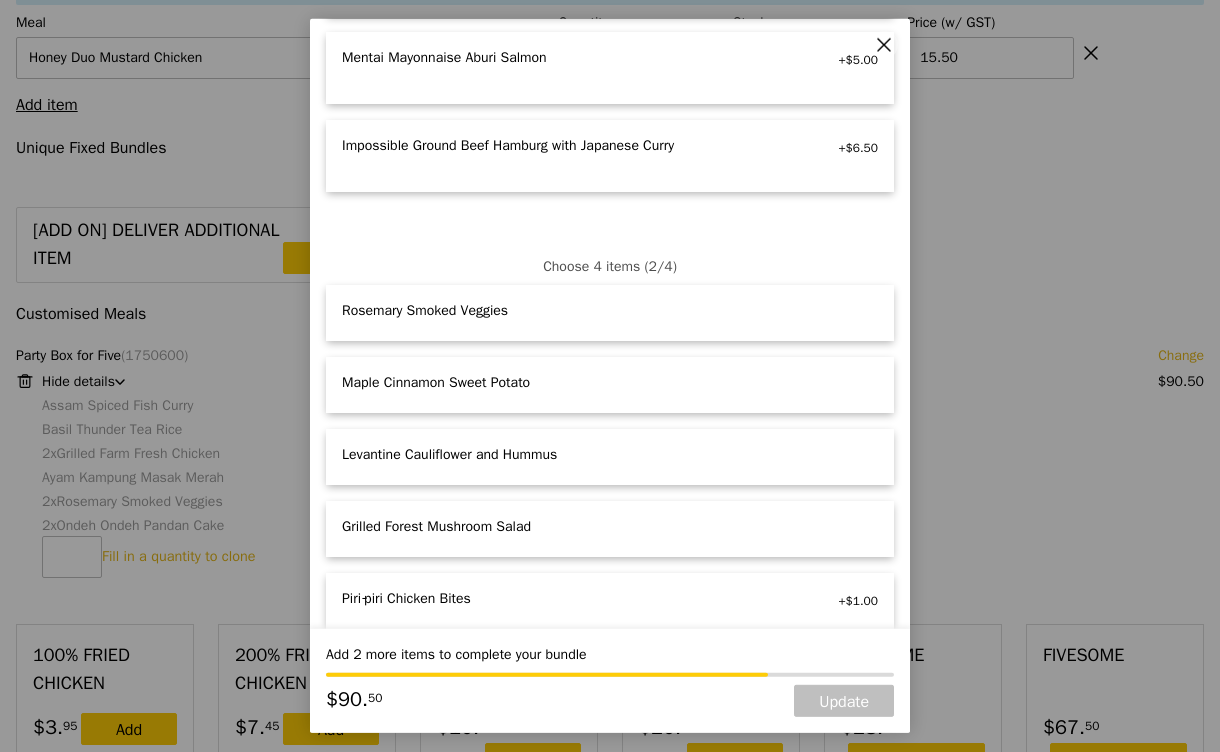 click on "Maple Cinnamon Sweet Potato" at bounding box center (563, 383) 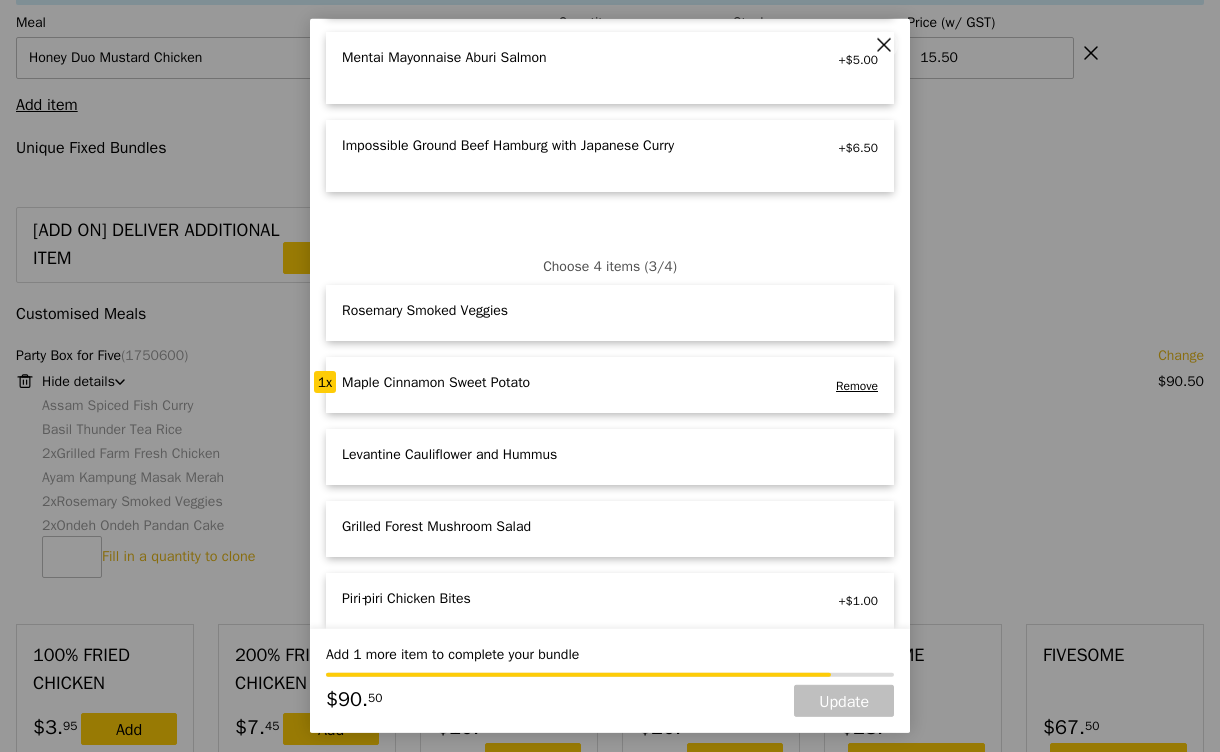 click on "Maple Cinnamon Sweet Potato" at bounding box center [563, 383] 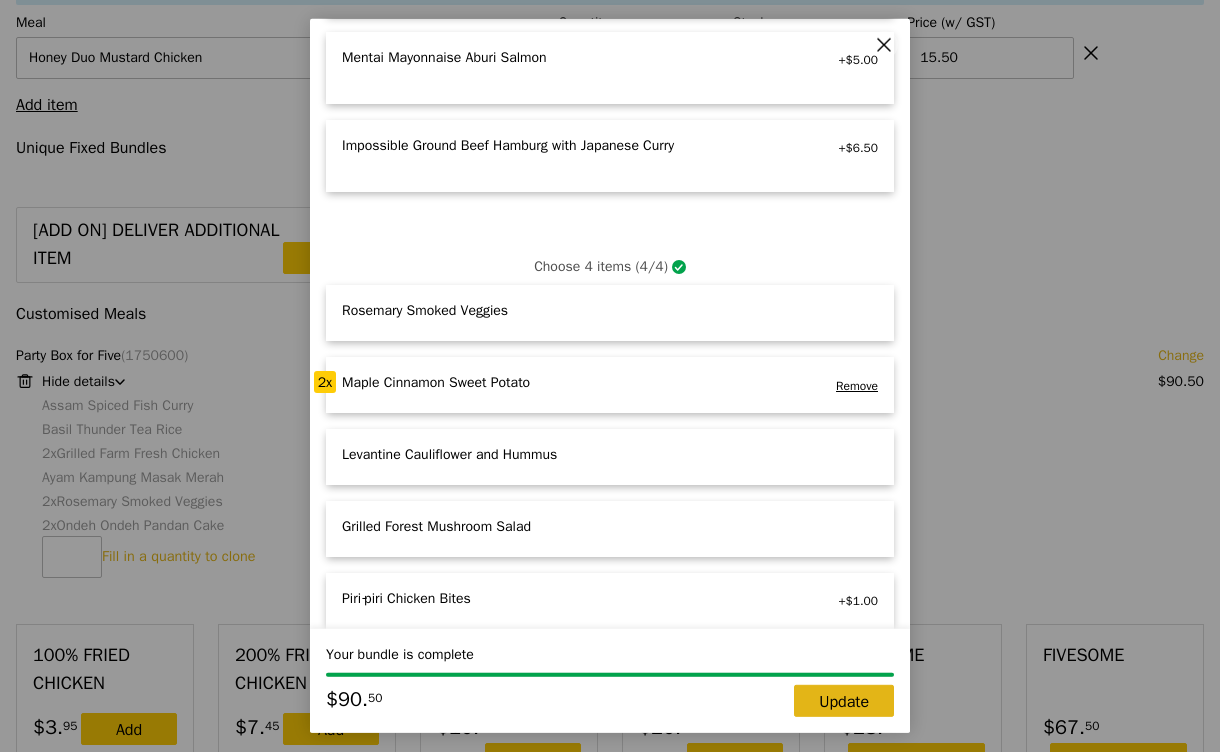 click on "Update" at bounding box center [844, 701] 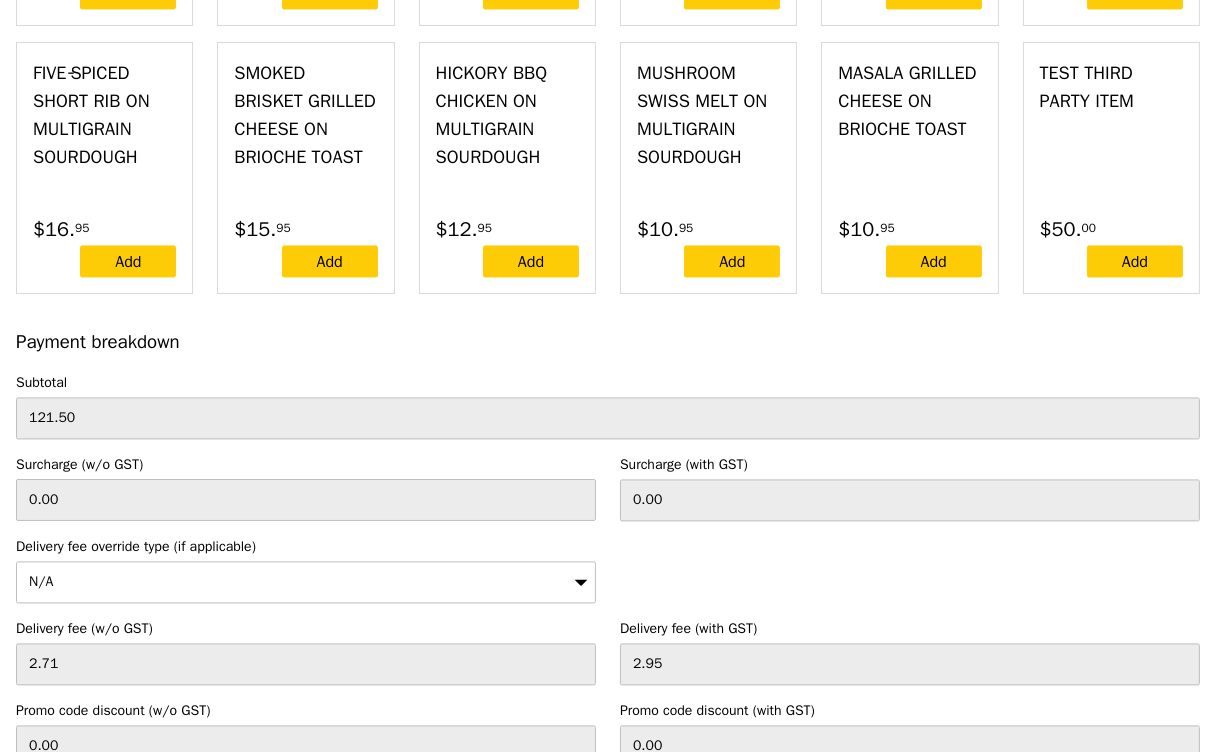 scroll, scrollTop: 6421, scrollLeft: 0, axis: vertical 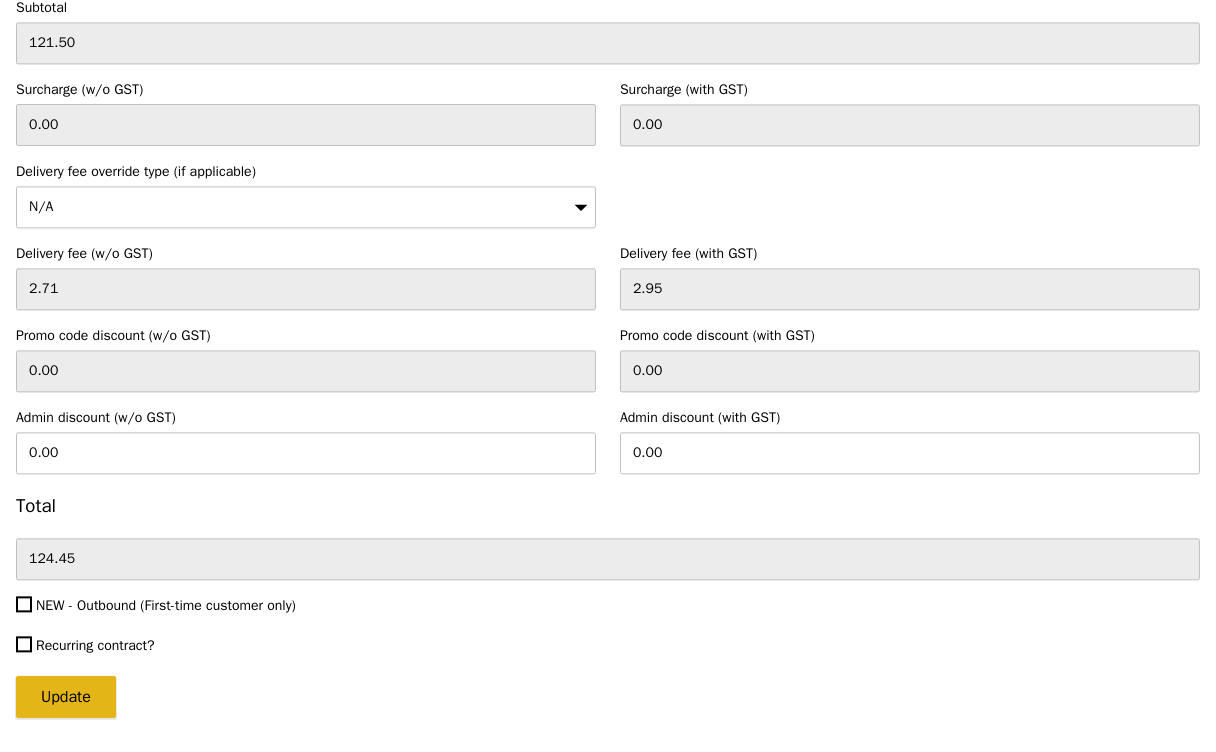 click on "Update" at bounding box center (66, 697) 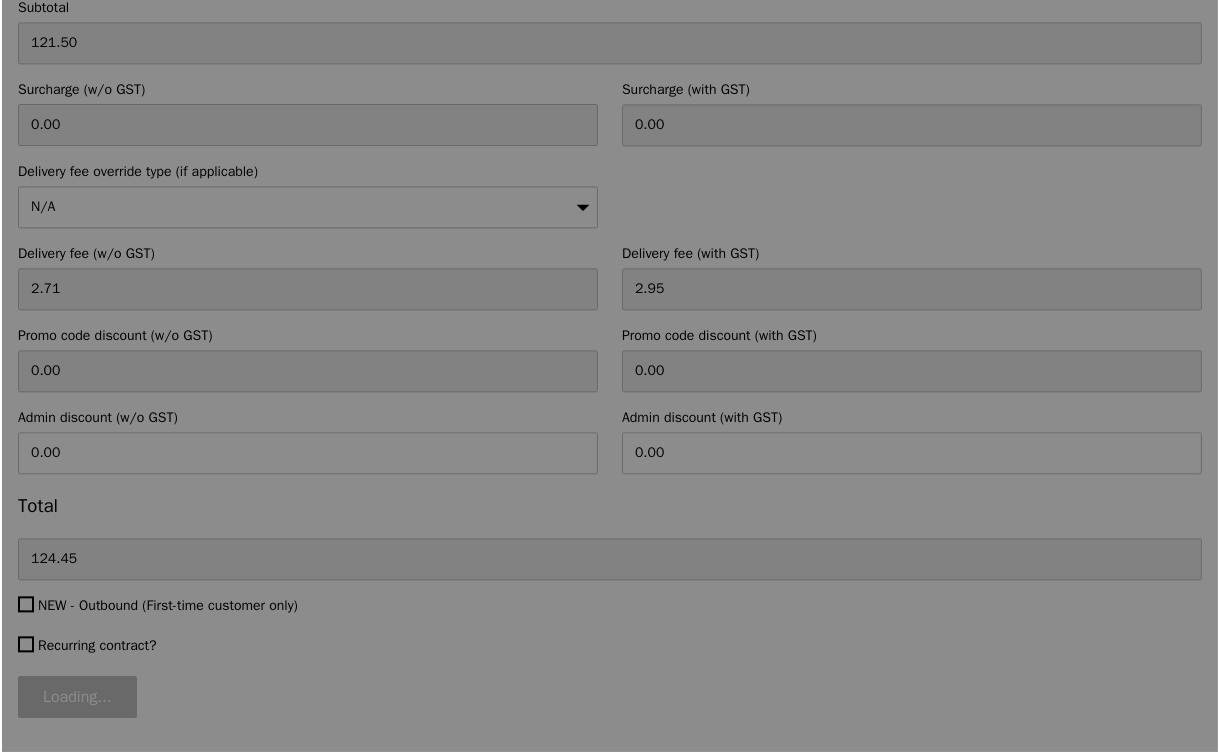 scroll, scrollTop: 0, scrollLeft: 0, axis: both 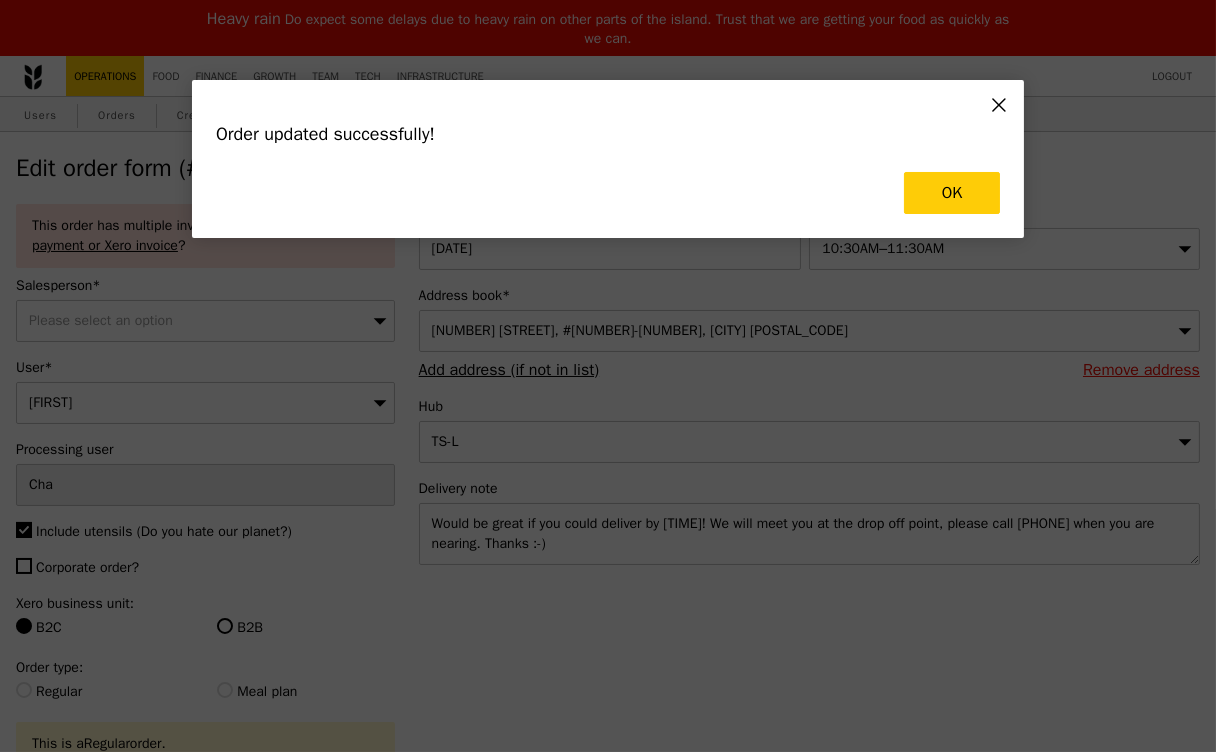 type on "Update" 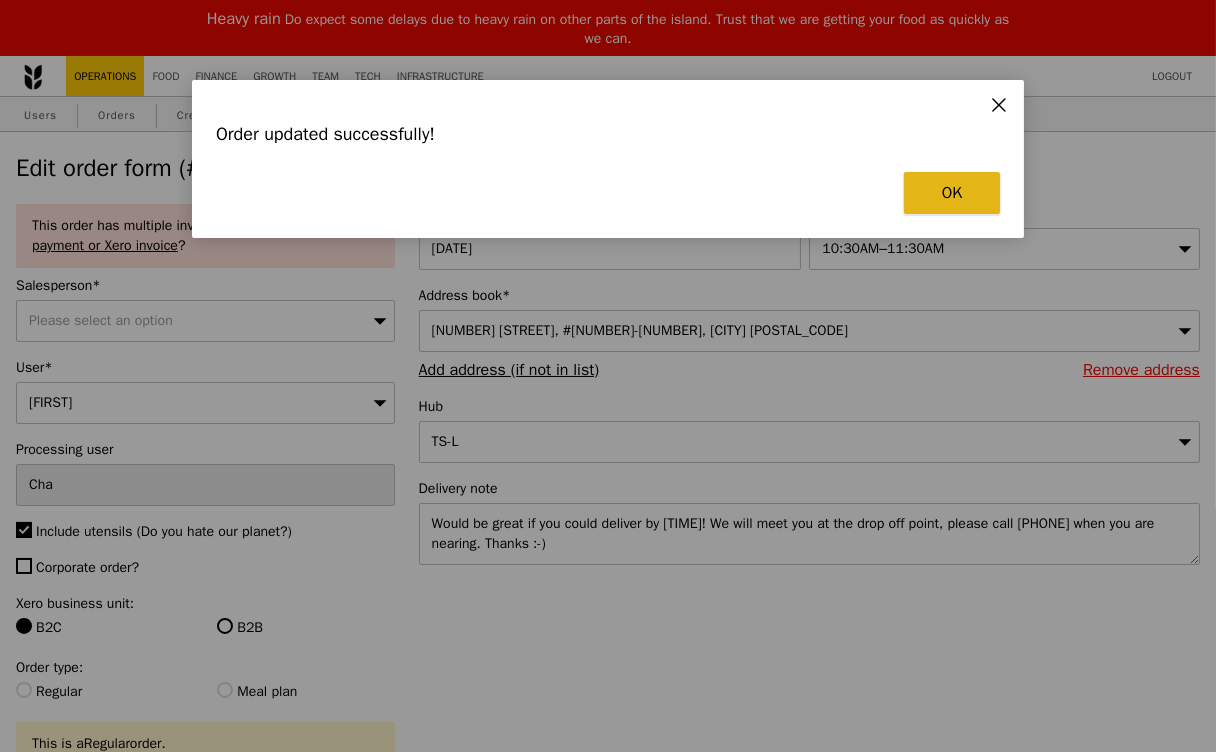click on "OK" at bounding box center (952, 193) 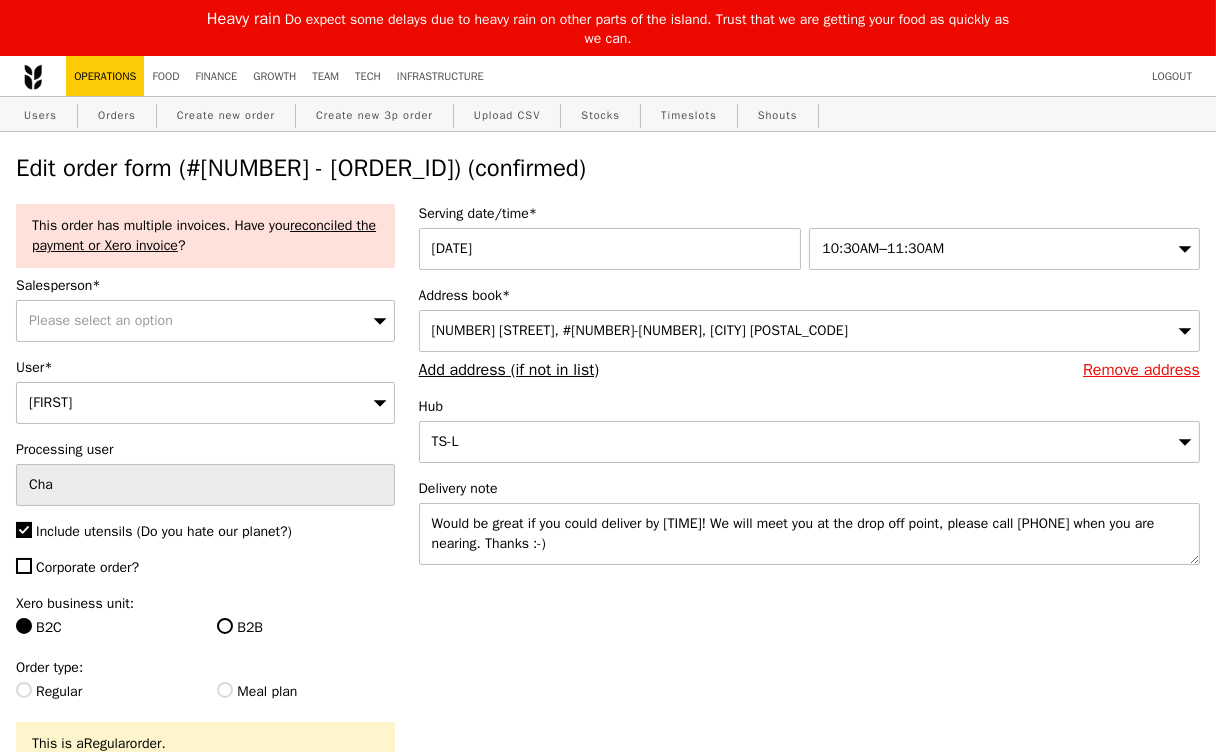 click on "Edit order form (#1479170 - G3264756)
(confirmed)" at bounding box center [608, 168] 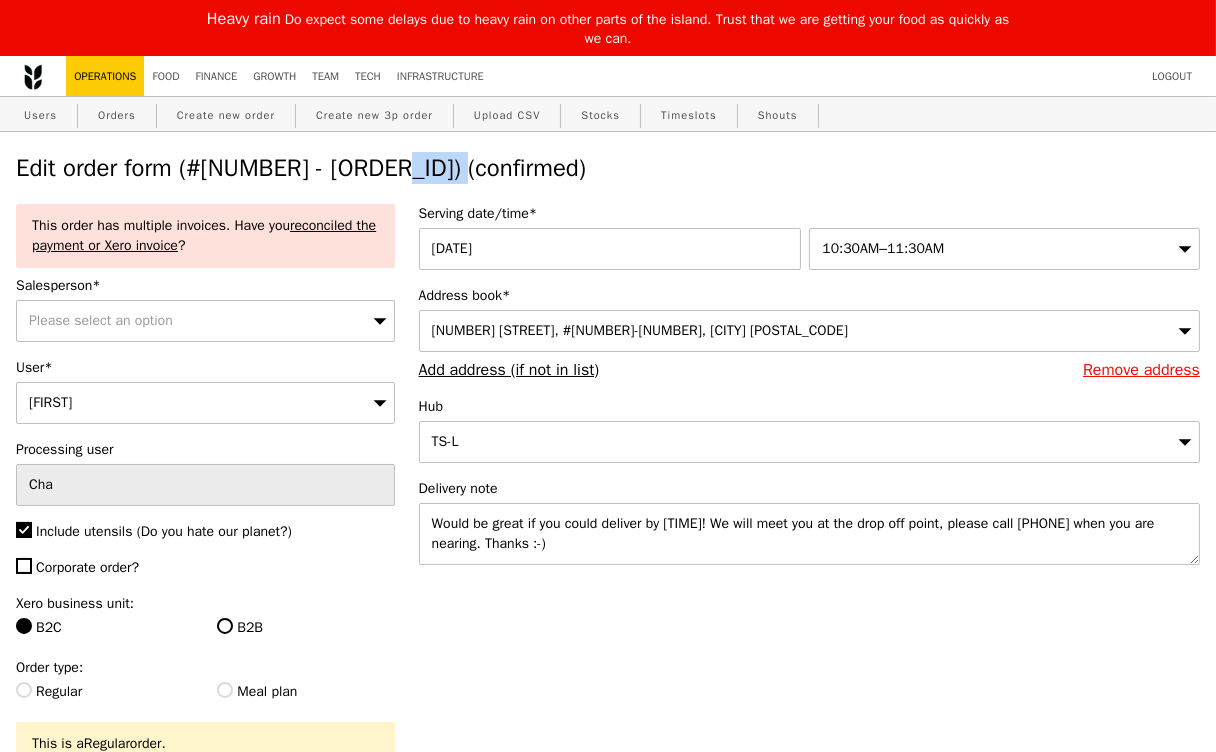 click on "Edit order form (#1479170 - G3264756)
(confirmed)" at bounding box center (608, 168) 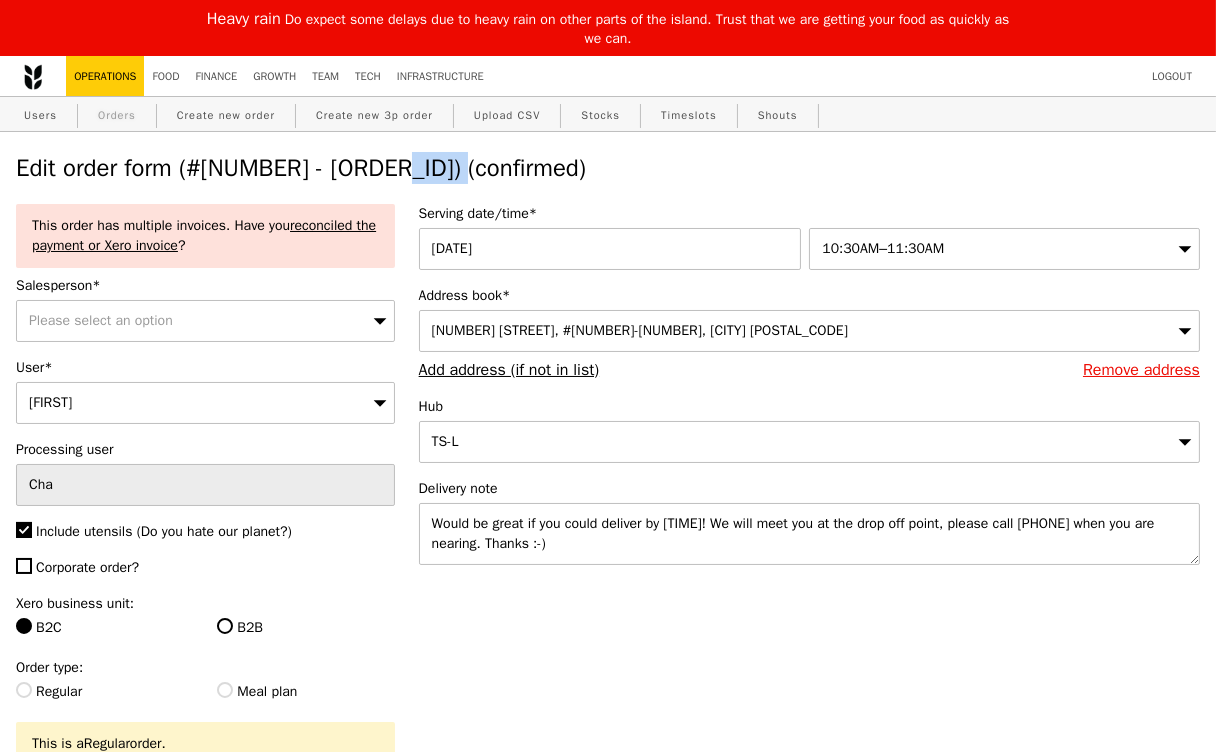 click on "Orders" at bounding box center [117, 115] 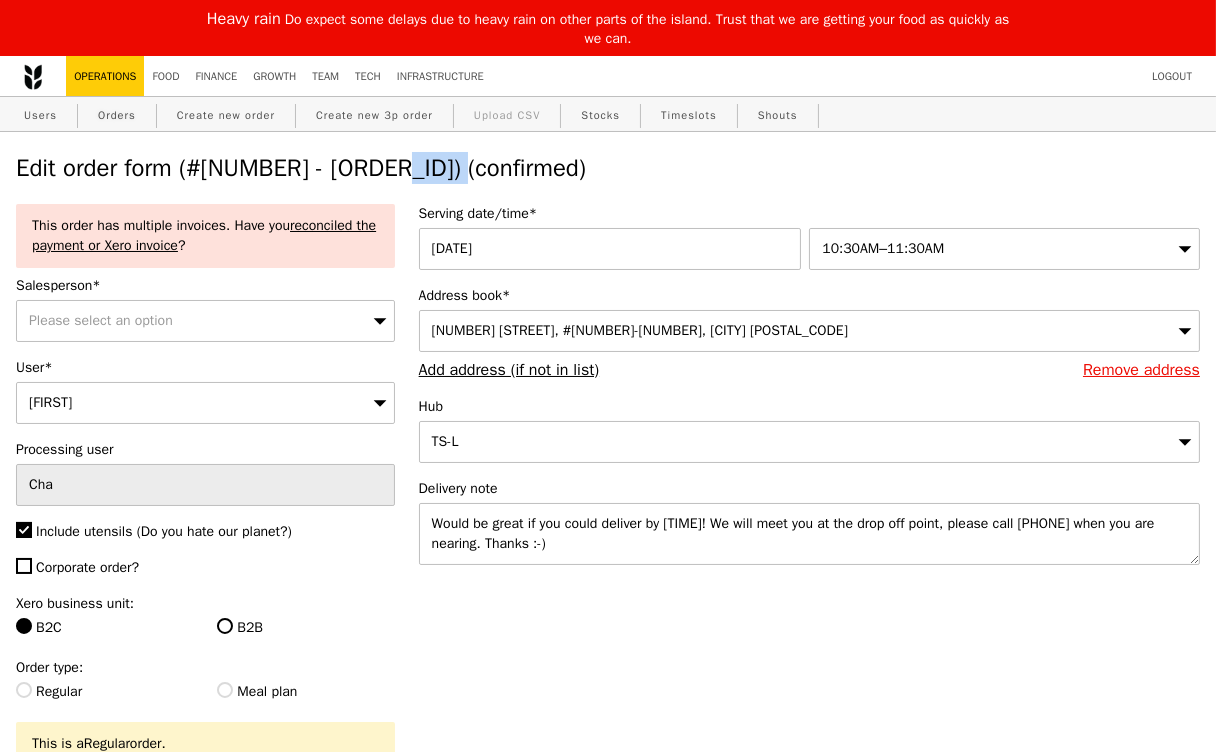 select on "100" 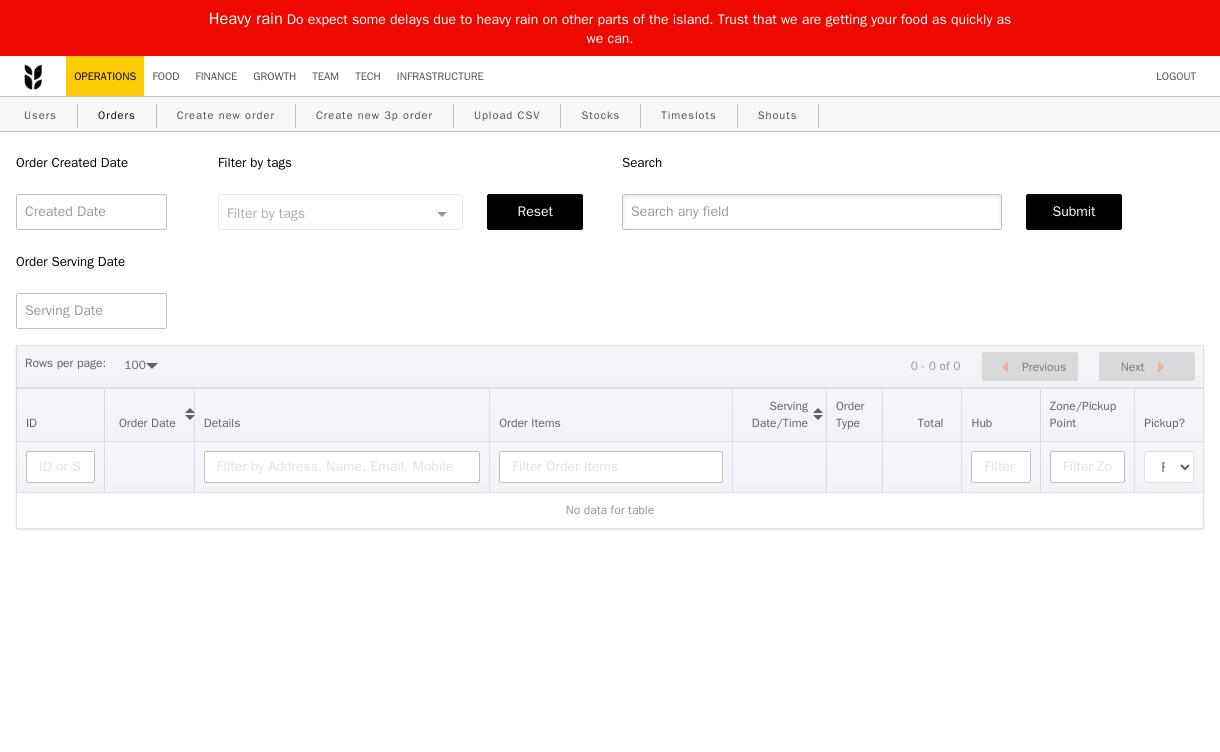 click at bounding box center (812, 212) 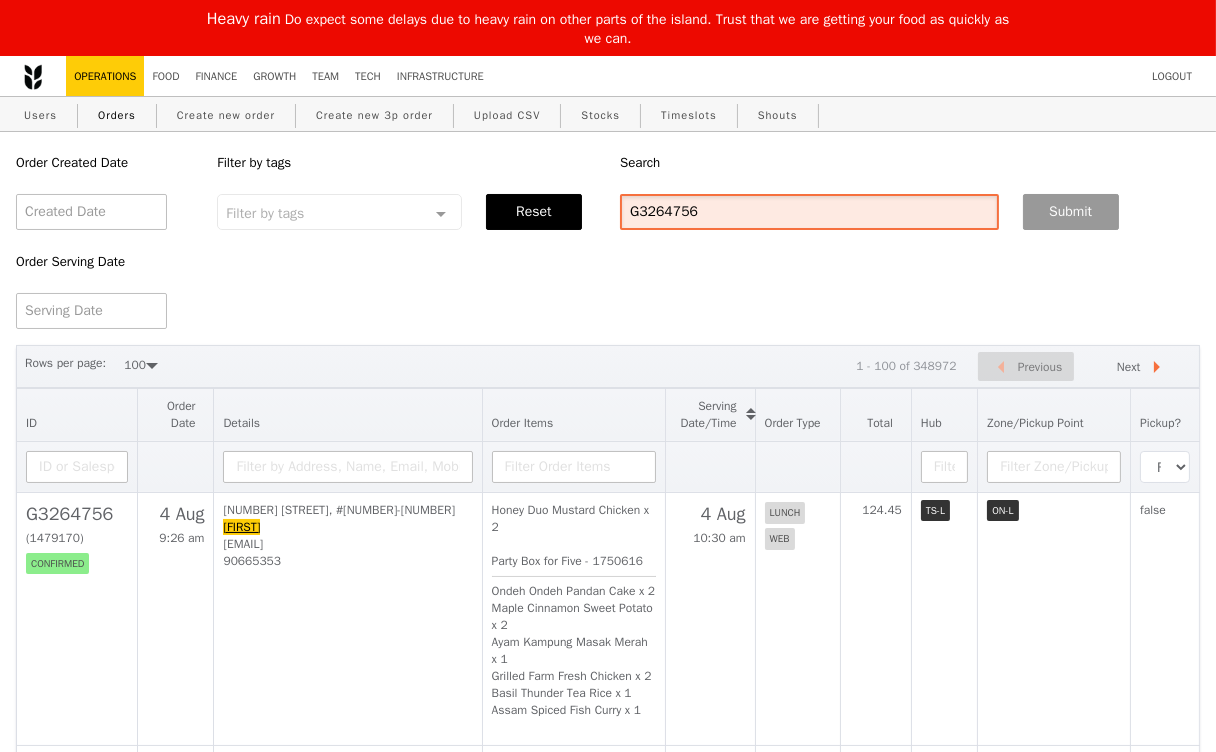 type on "G3264756" 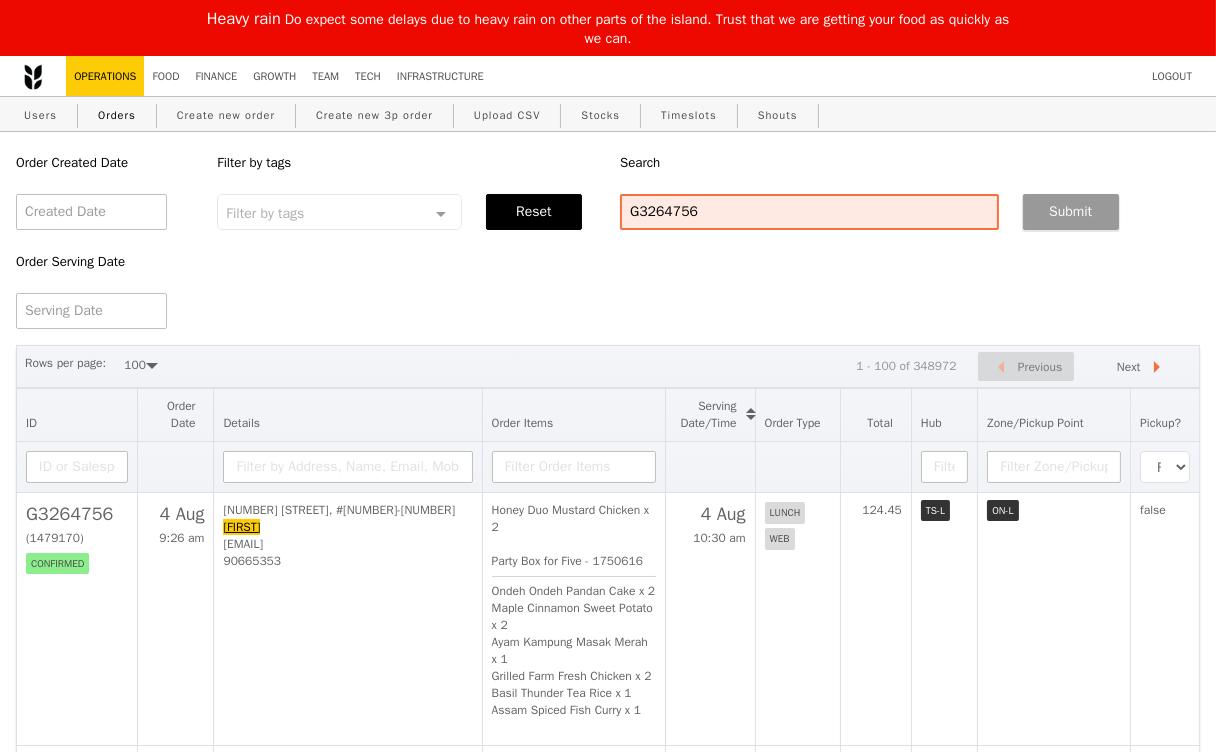 click on "Submit" at bounding box center (1071, 212) 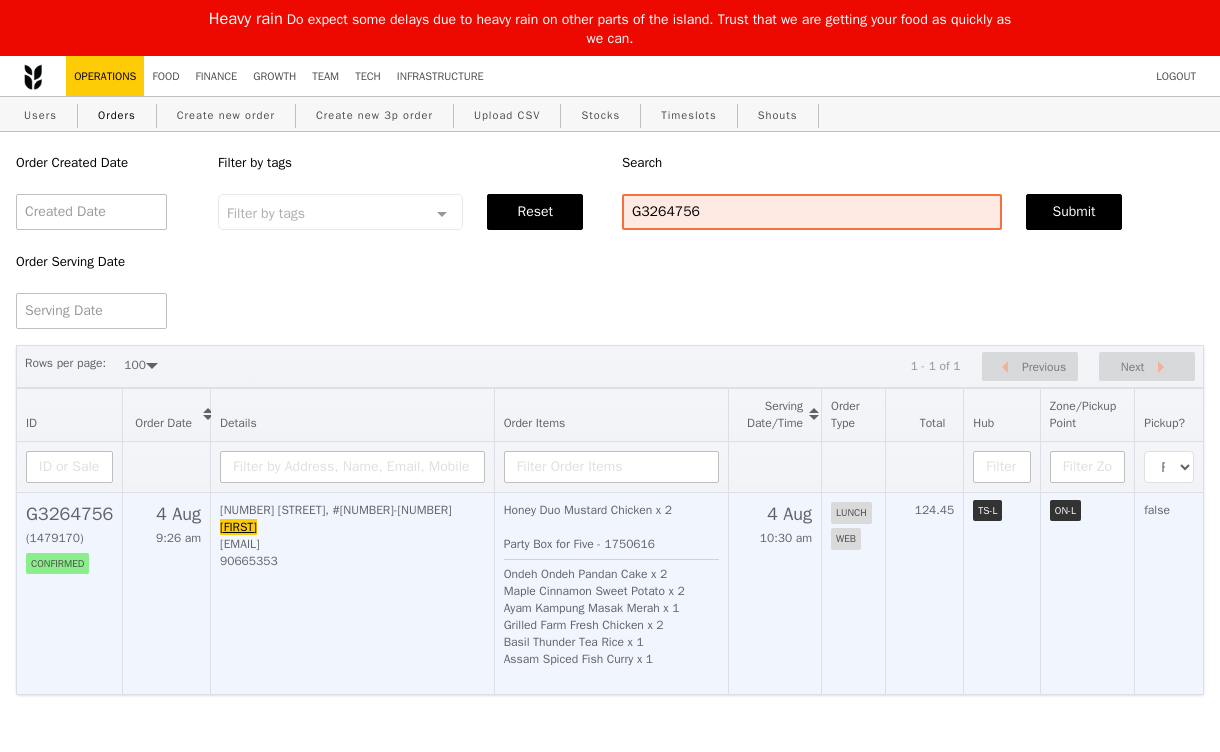 click on "40 Scotts Road, #04-01
jamie
notjaimehoe@gmail.com 90665353" at bounding box center [353, 593] 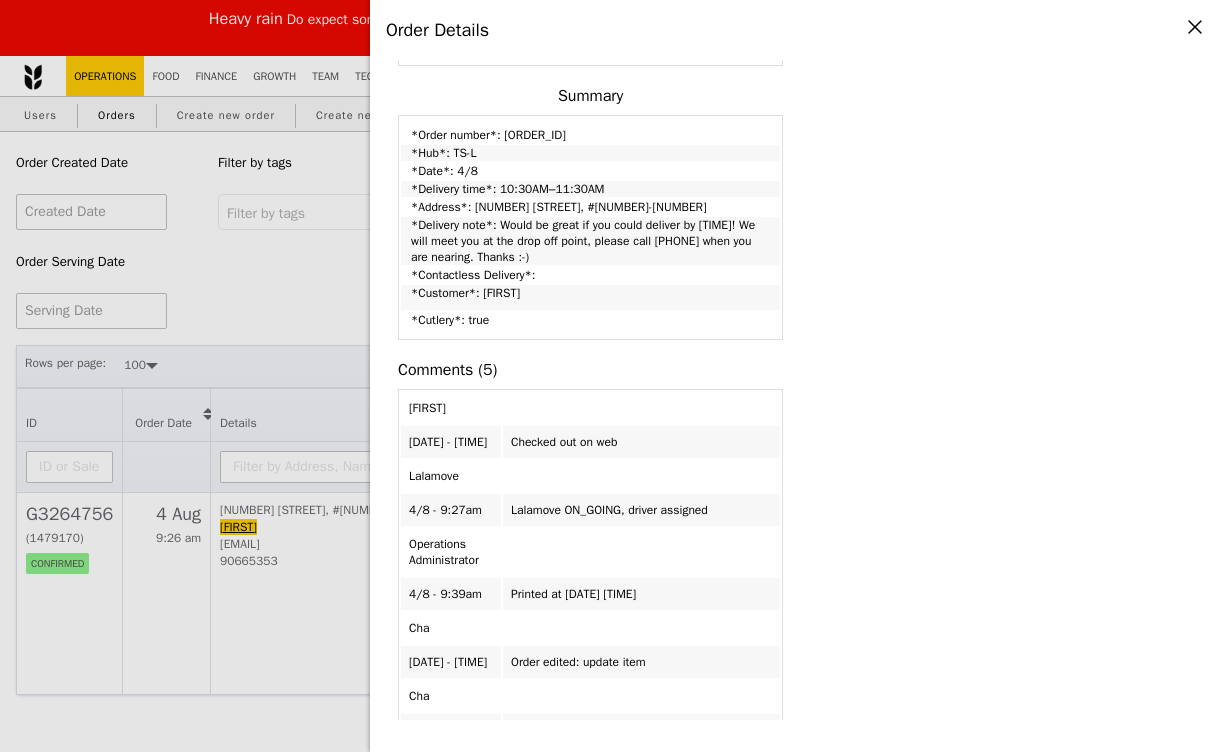 scroll, scrollTop: 915, scrollLeft: 0, axis: vertical 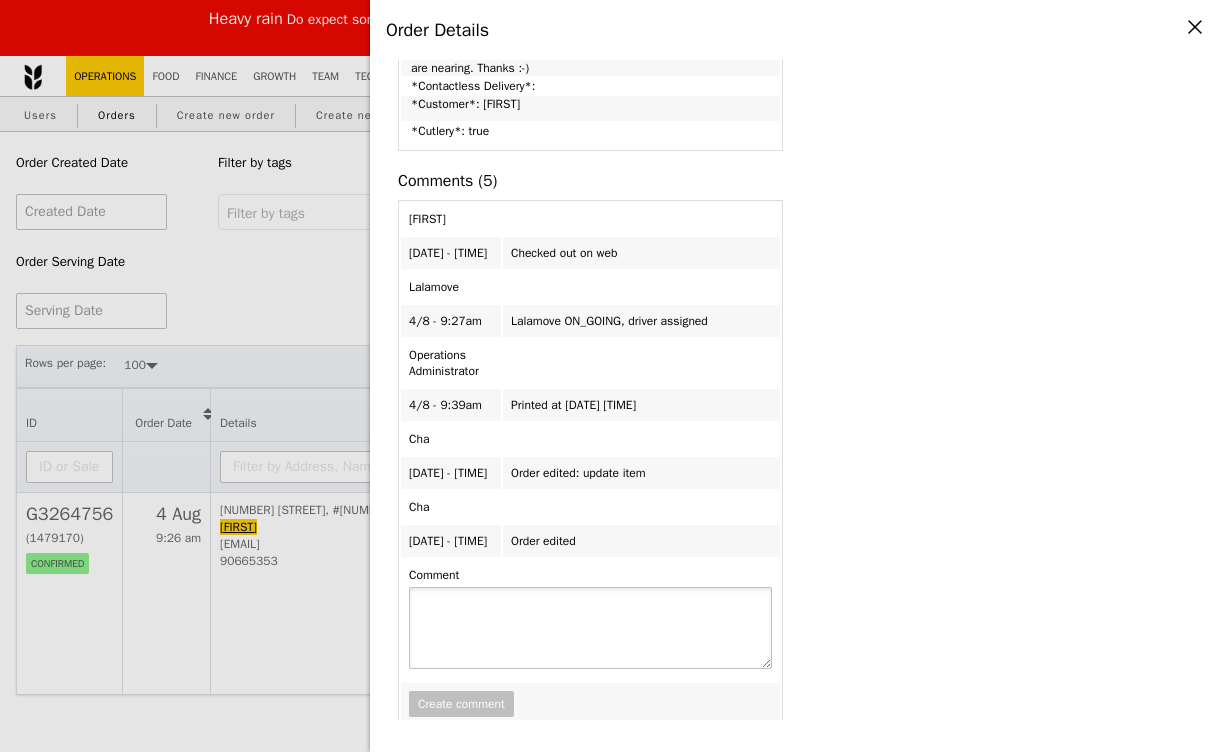 click at bounding box center [590, 628] 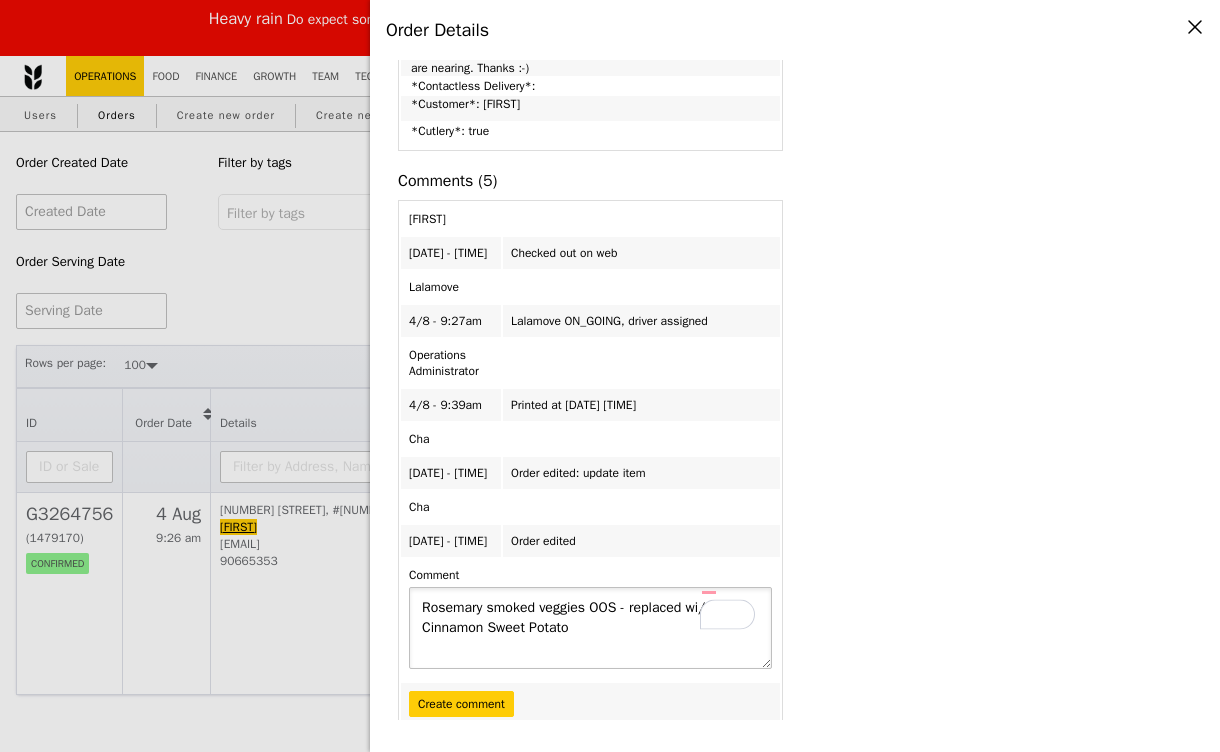 click on "Rosemary smoked veggies OOS - replaced wi/ Maple Cinnamon Sweet Potato" at bounding box center (590, 628) 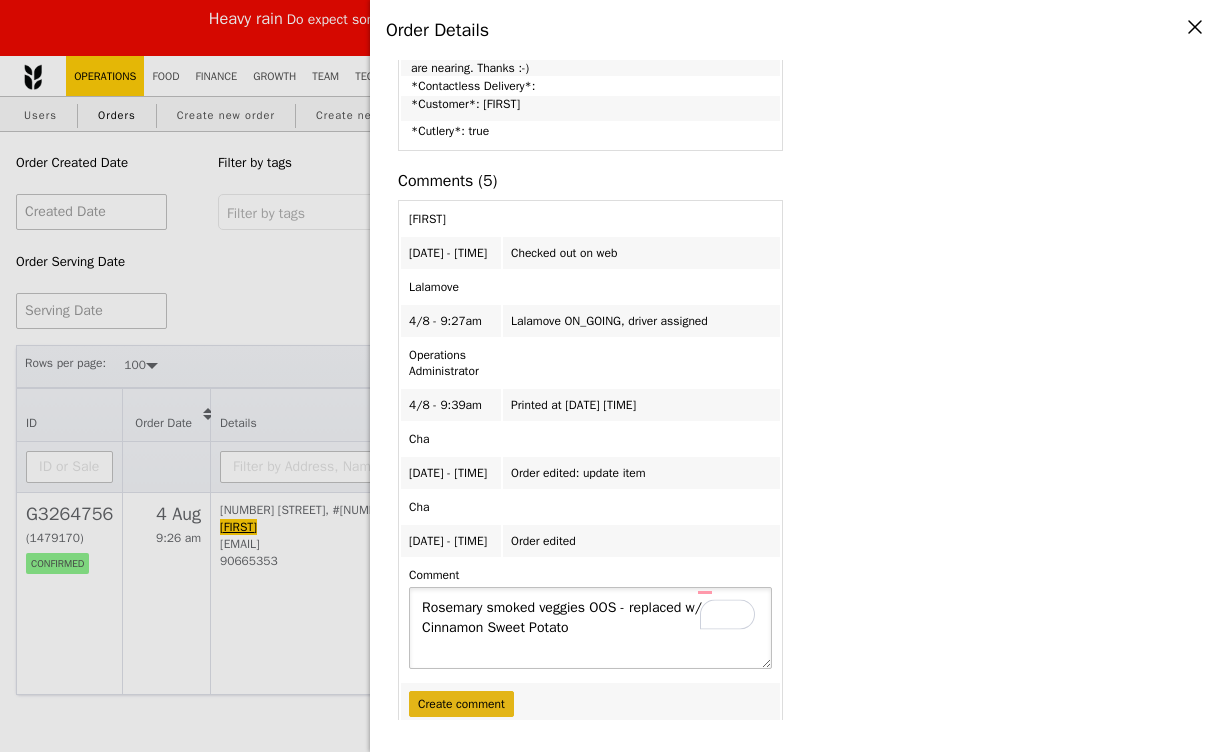 type on "Rosemary smoked veggies OOS - replaced w/ Maple Cinnamon Sweet Potato" 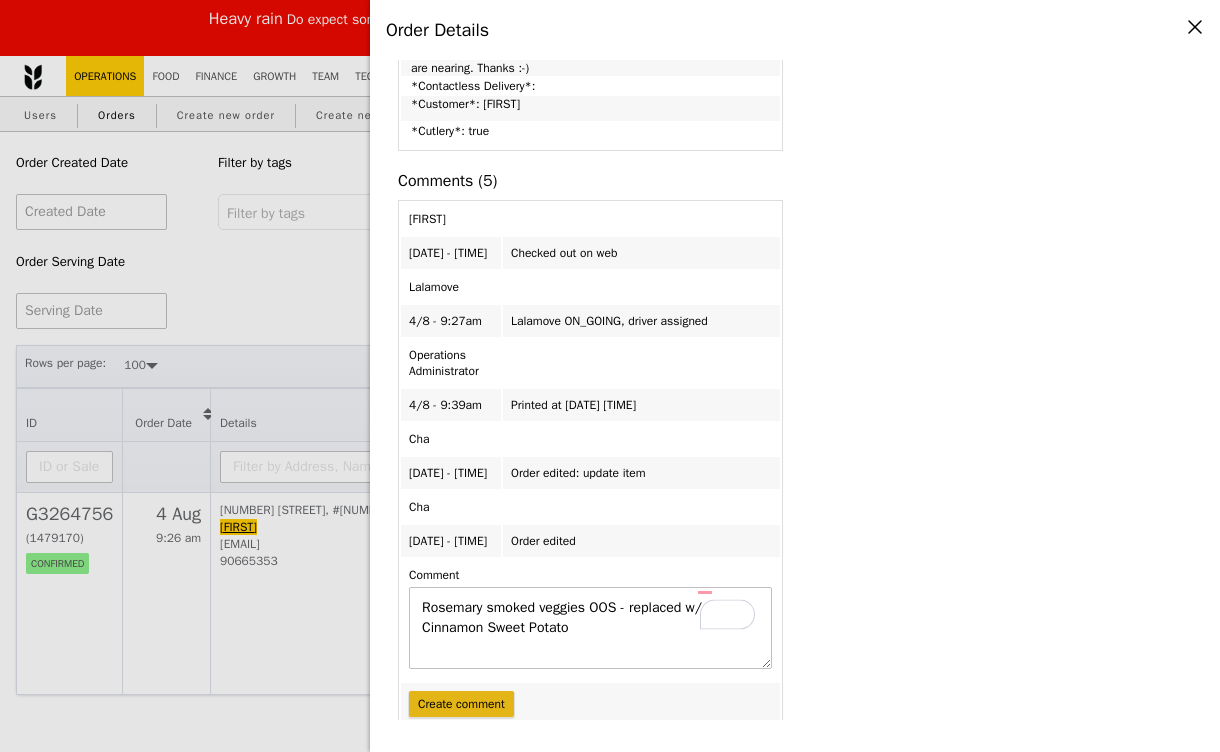 click on "Create comment" at bounding box center [461, 704] 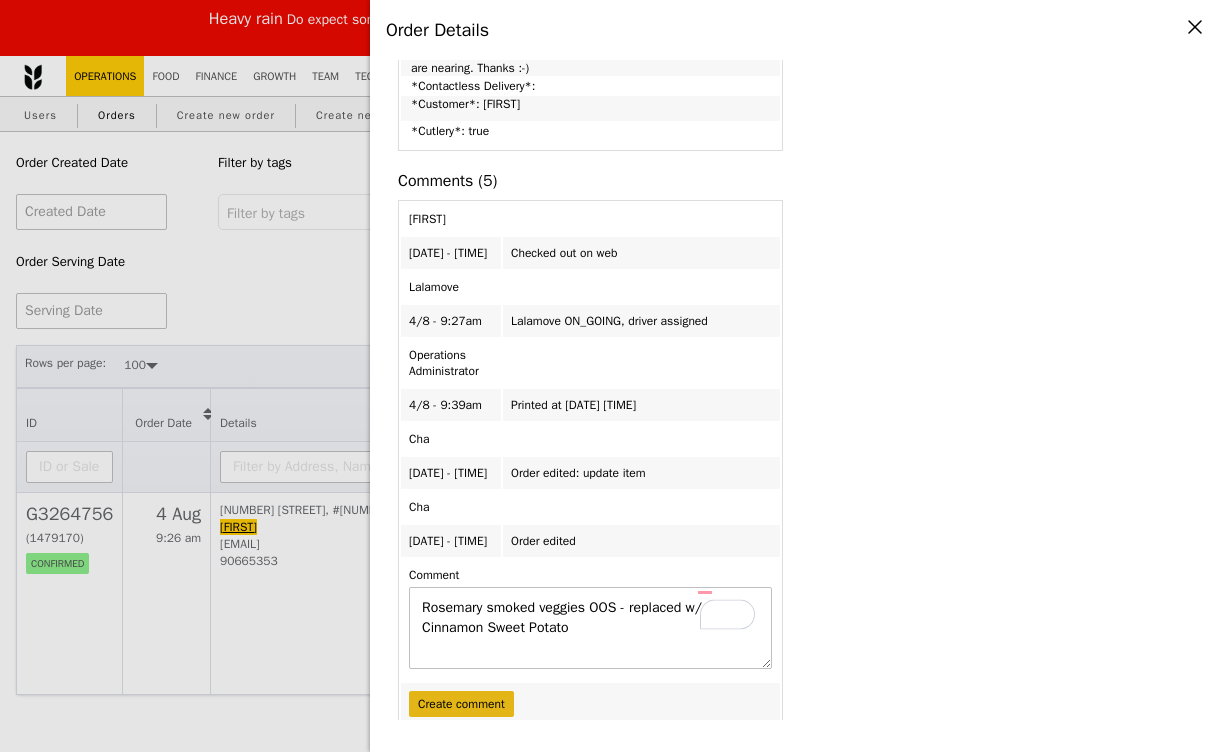type 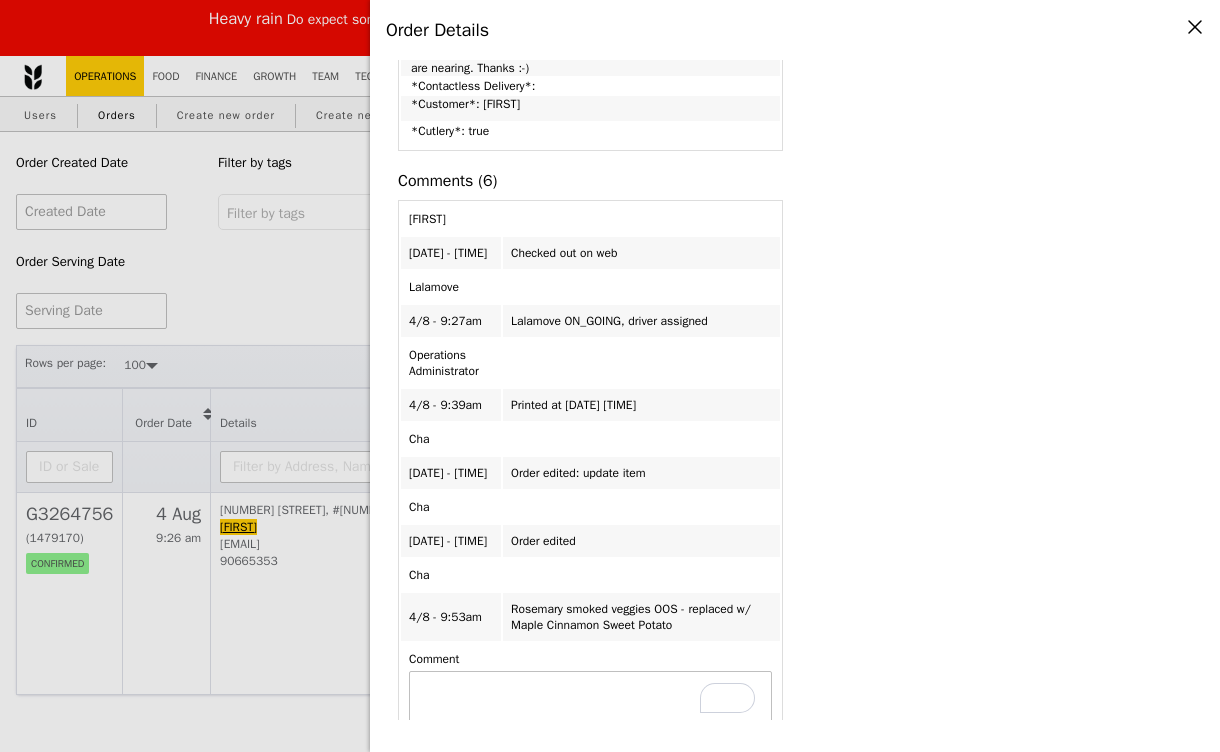 click on "Order Details
Edit order
Changelog
Cancel
Order ID
G3264756
–
View receipt
|
Pickupp tracking
Order Date/Time
4/8 – 10:30AM–11:30AM
Email
notjaimehoe@gmail.com
Mobile
90665353
Pickup Point
N/A
Delivery Zone
jamie Cha" at bounding box center (610, 376) 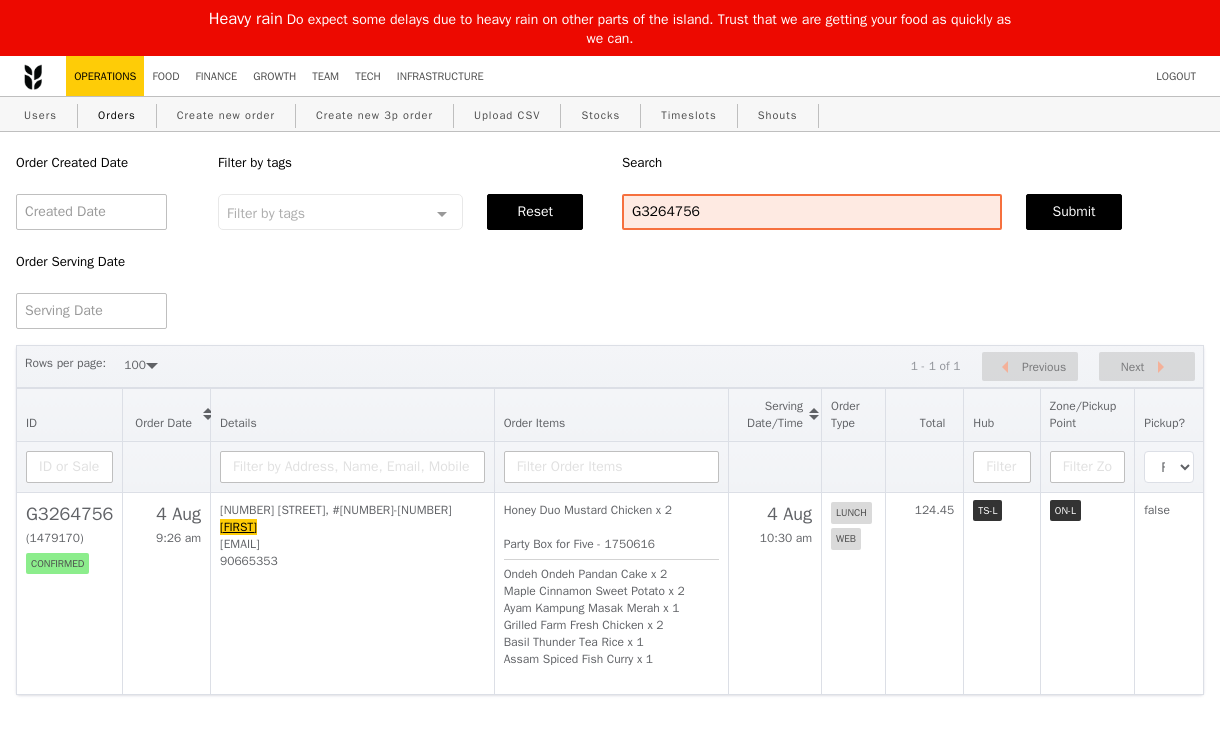 scroll, scrollTop: 1477, scrollLeft: 0, axis: vertical 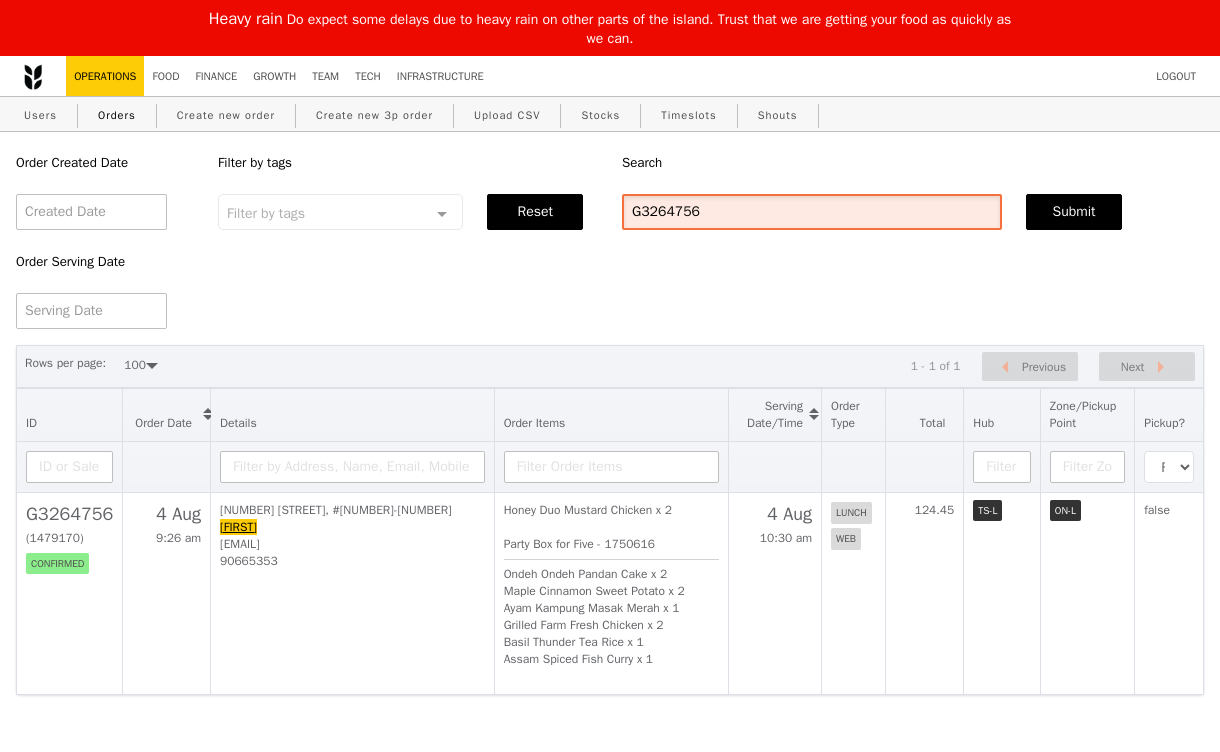 click on "G3264756" at bounding box center (812, 212) 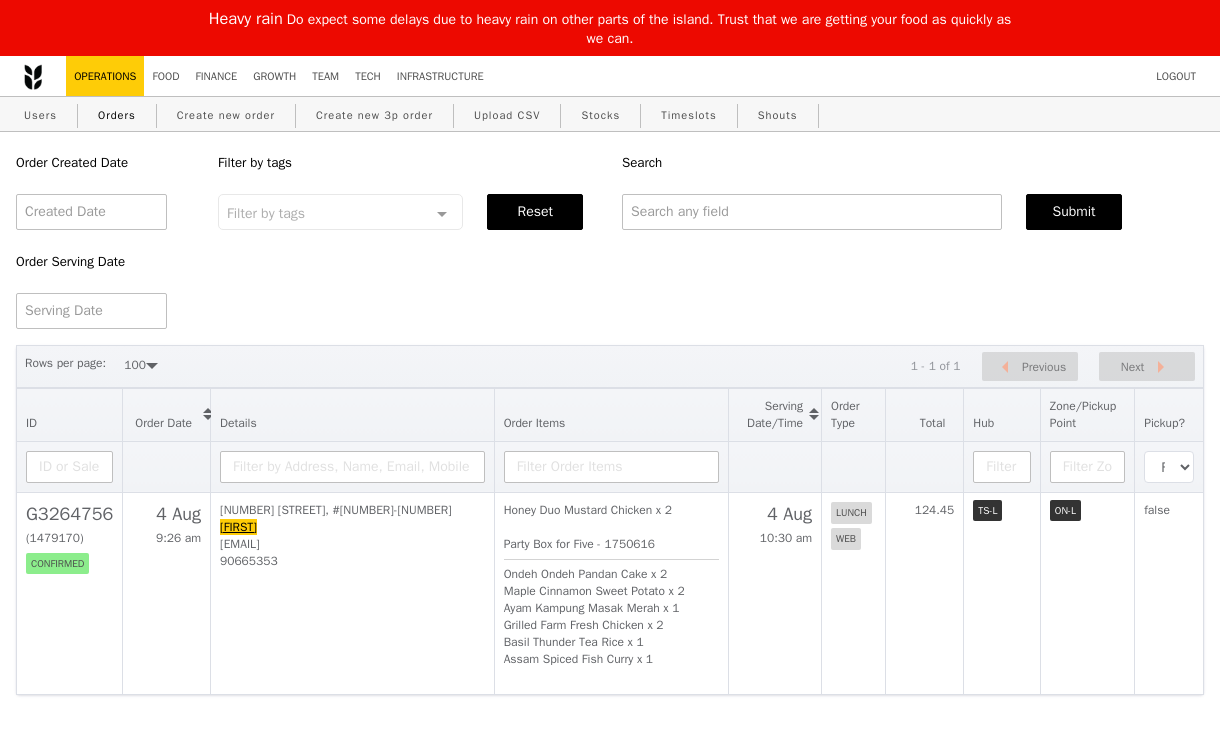 click on "Order Created Date        Order Serving Date        Filter by tags
Filter by tags
Meal_Plan   Web   Mobile   Lunch   Dinner   Group     No elements found. Consider changing the search query.   List is empty.
Reset
Search
Submit" at bounding box center (610, 230) 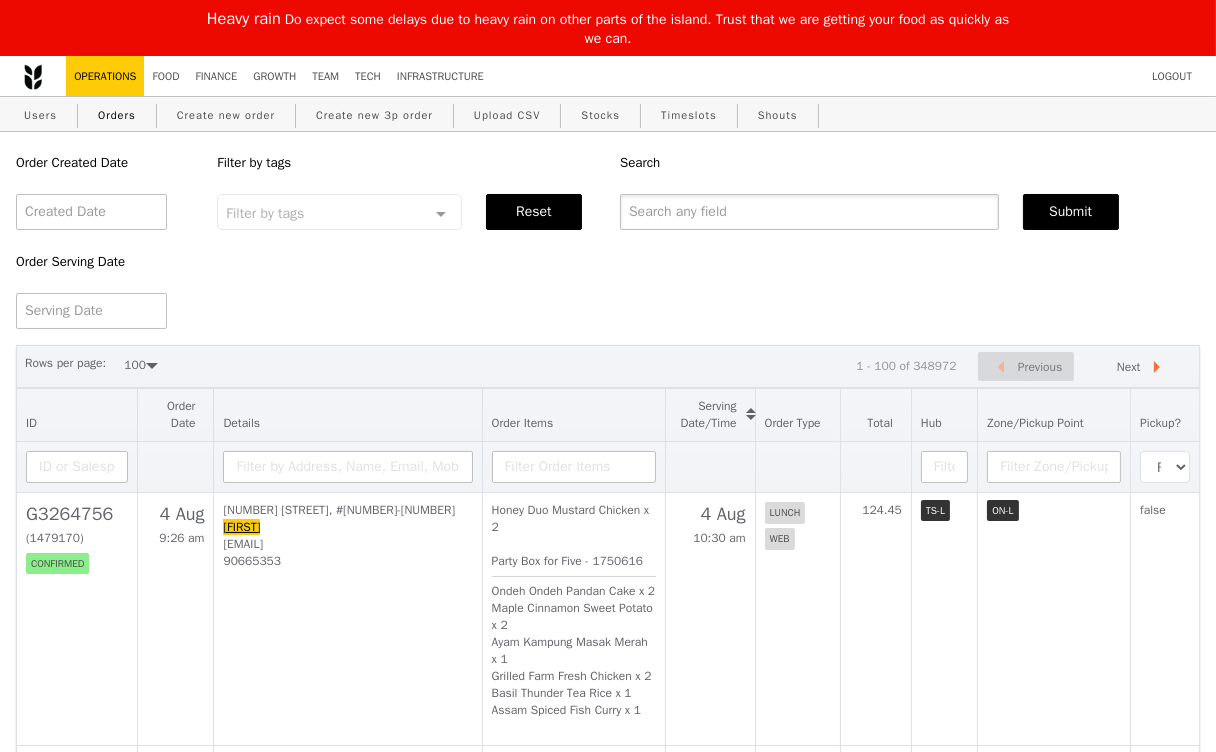 click at bounding box center (809, 212) 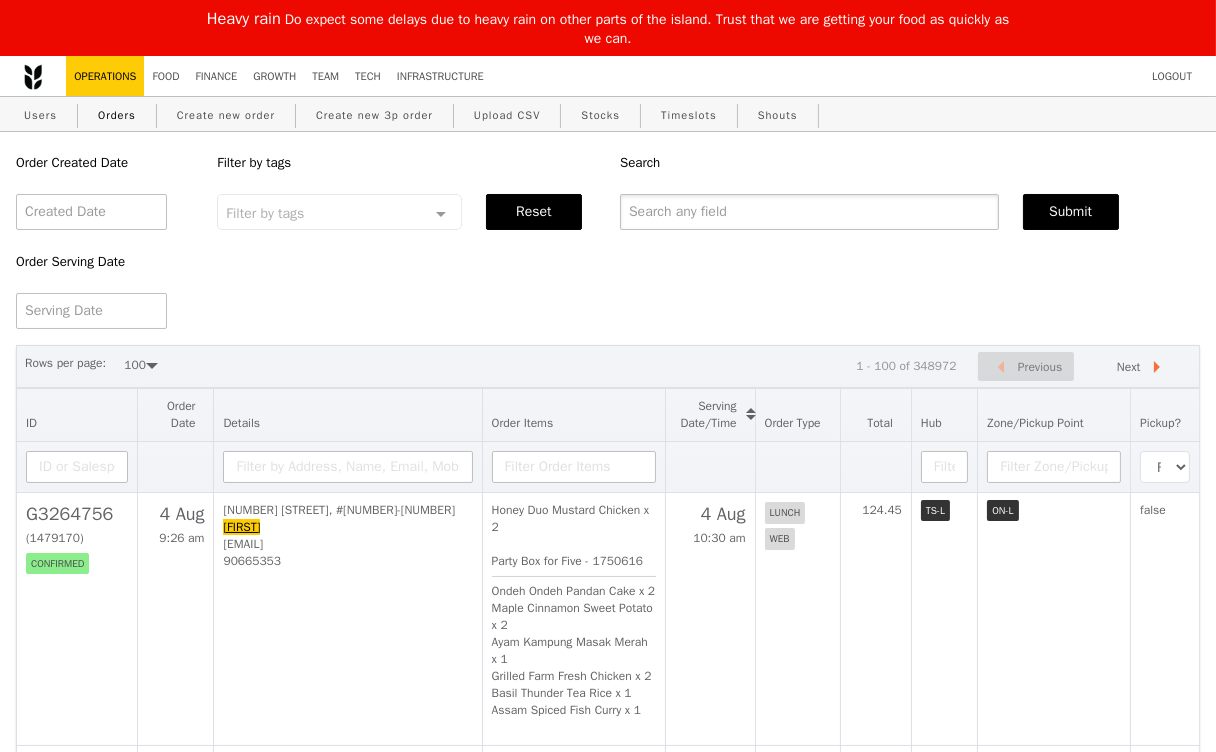 paste on "90060770" 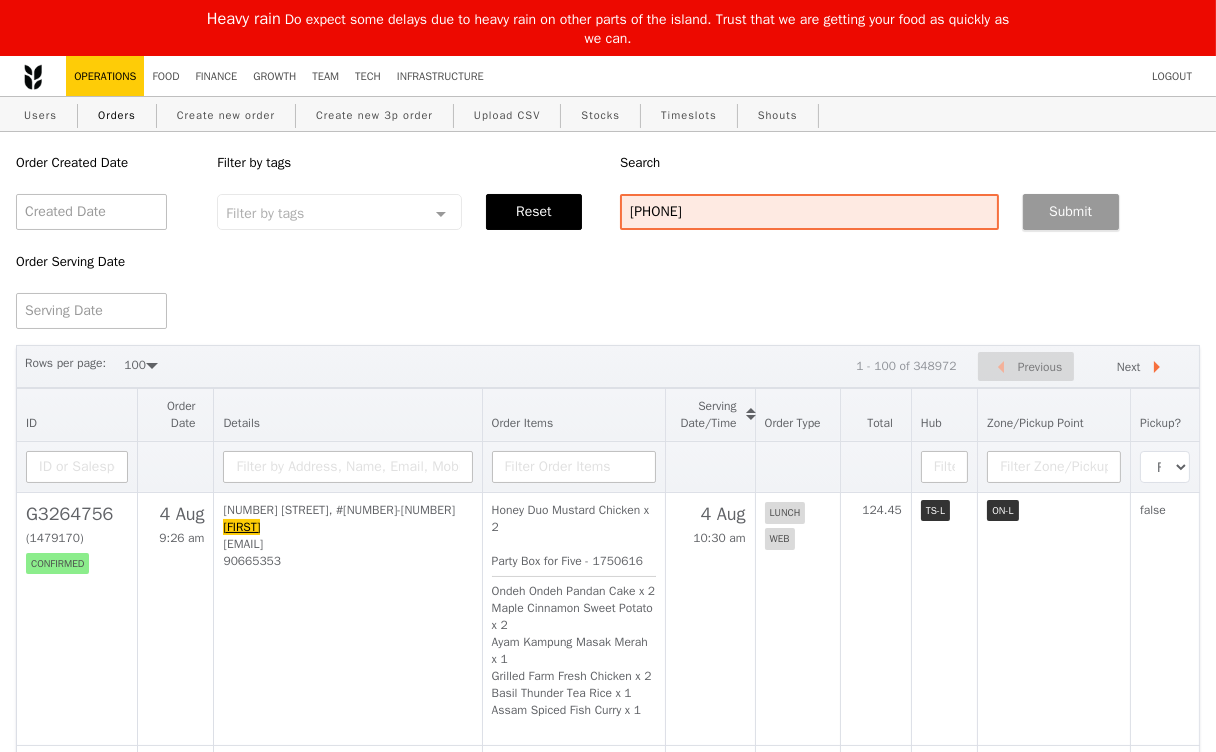 click on "Submit" at bounding box center (1071, 212) 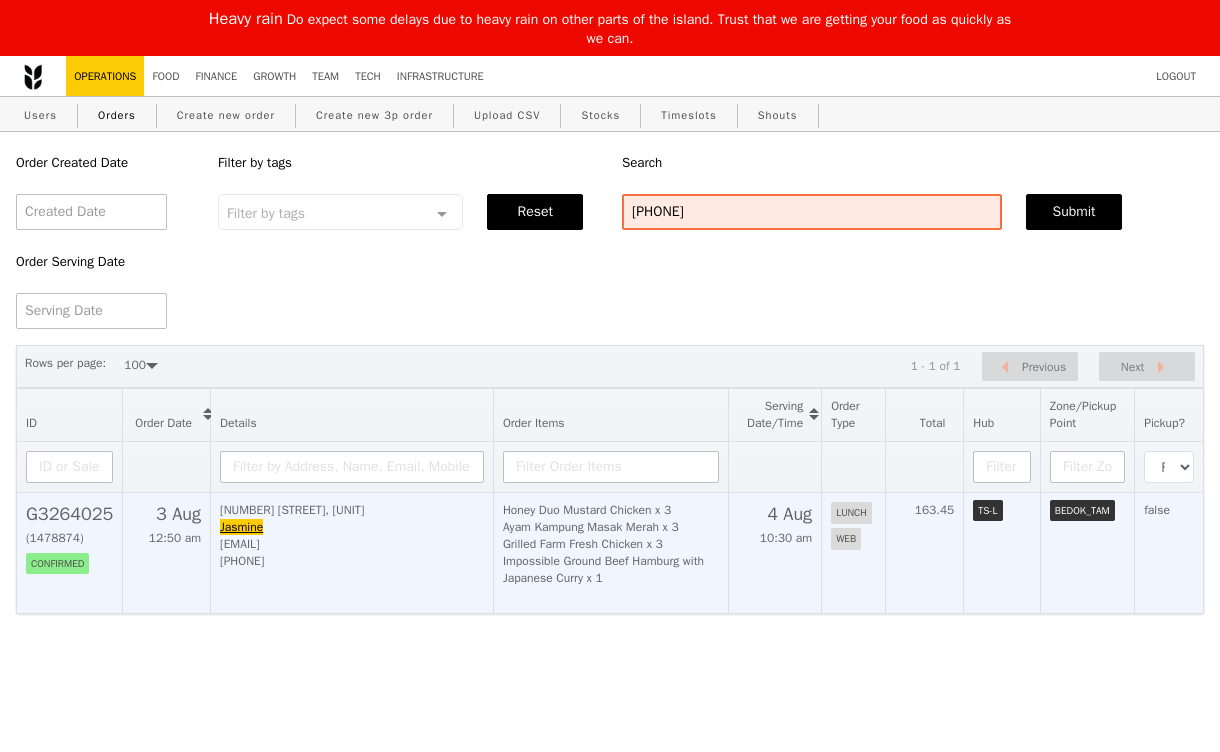 click on "5 Changi Business Park Vista, #04-00
Jasmine
jasmine.ong@amd.com 90060770" at bounding box center [352, 552] 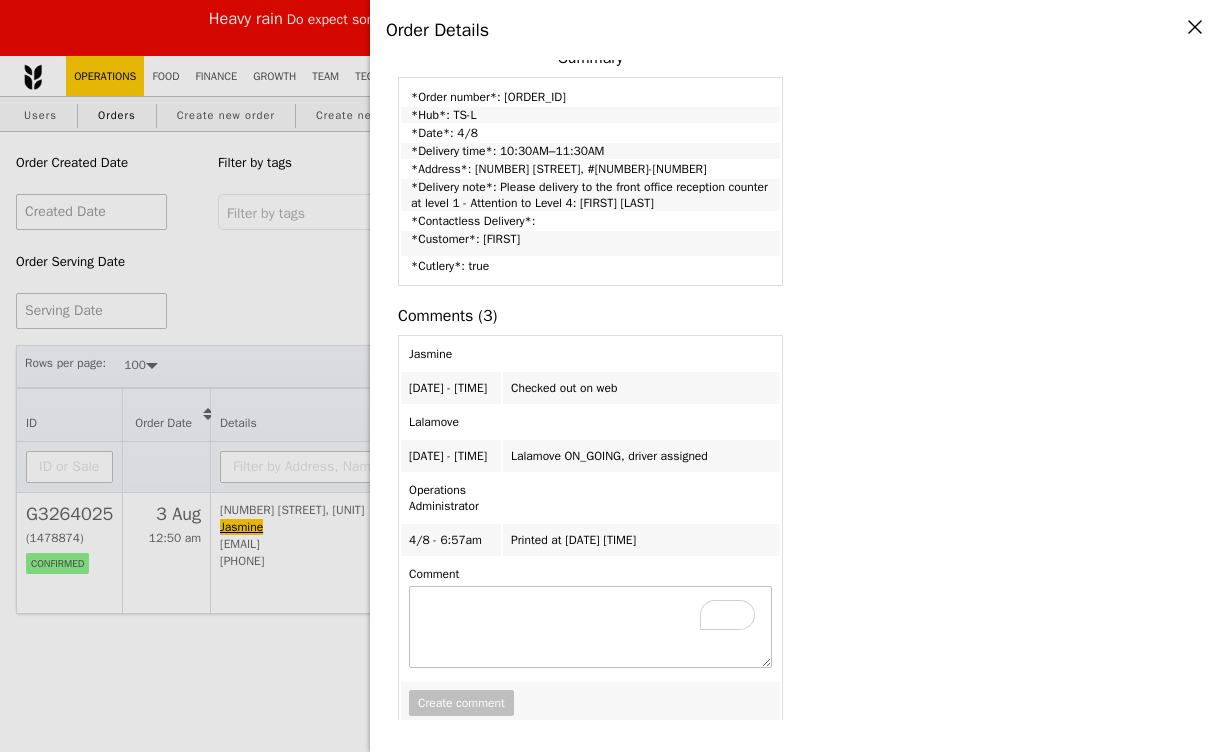 scroll, scrollTop: 708, scrollLeft: 0, axis: vertical 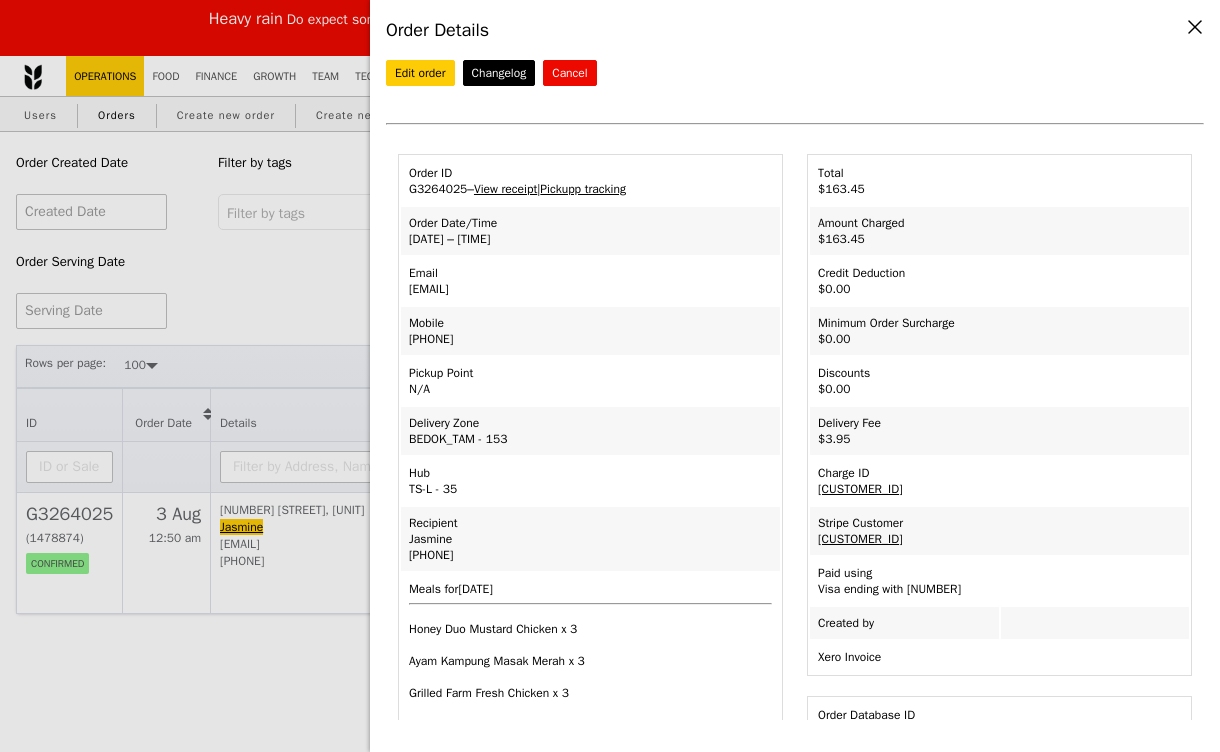 click on "Email
jasmine.ong@amd.com" at bounding box center (590, 281) 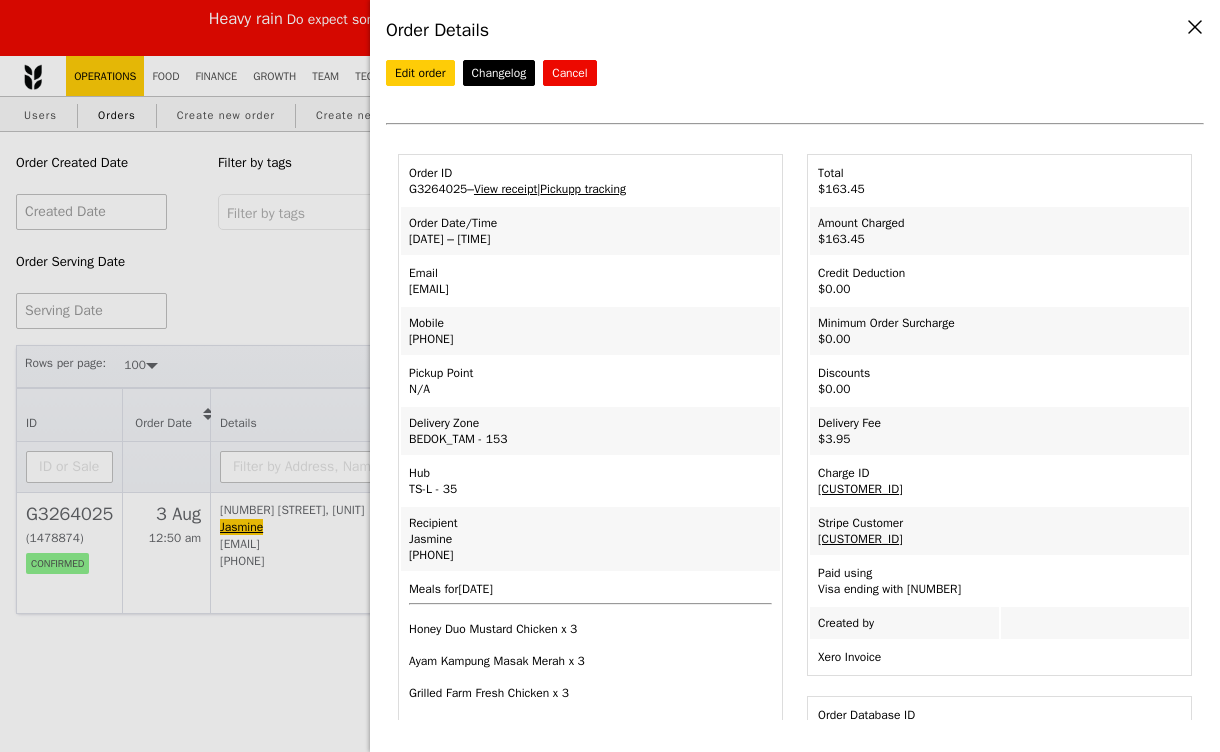 drag, startPoint x: 547, startPoint y: 284, endPoint x: 403, endPoint y: 289, distance: 144.08678 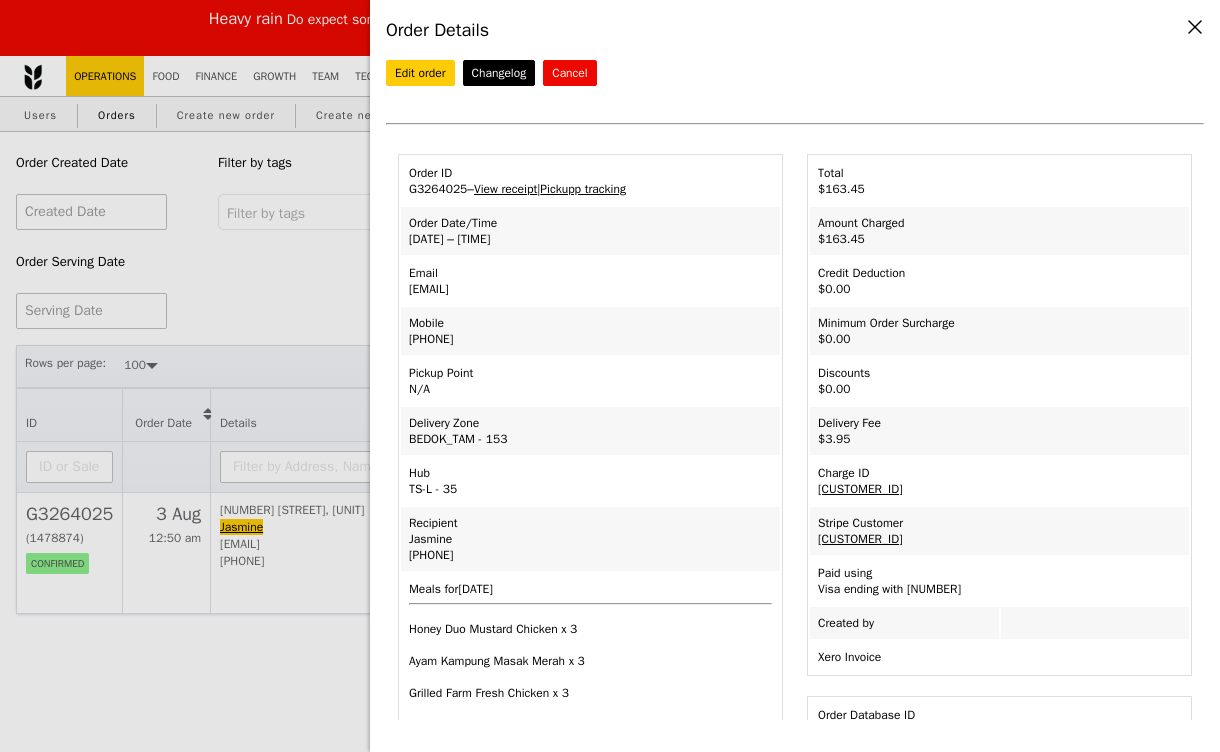 click on "Email
jasmine.ong@amd.com" at bounding box center (590, 281) 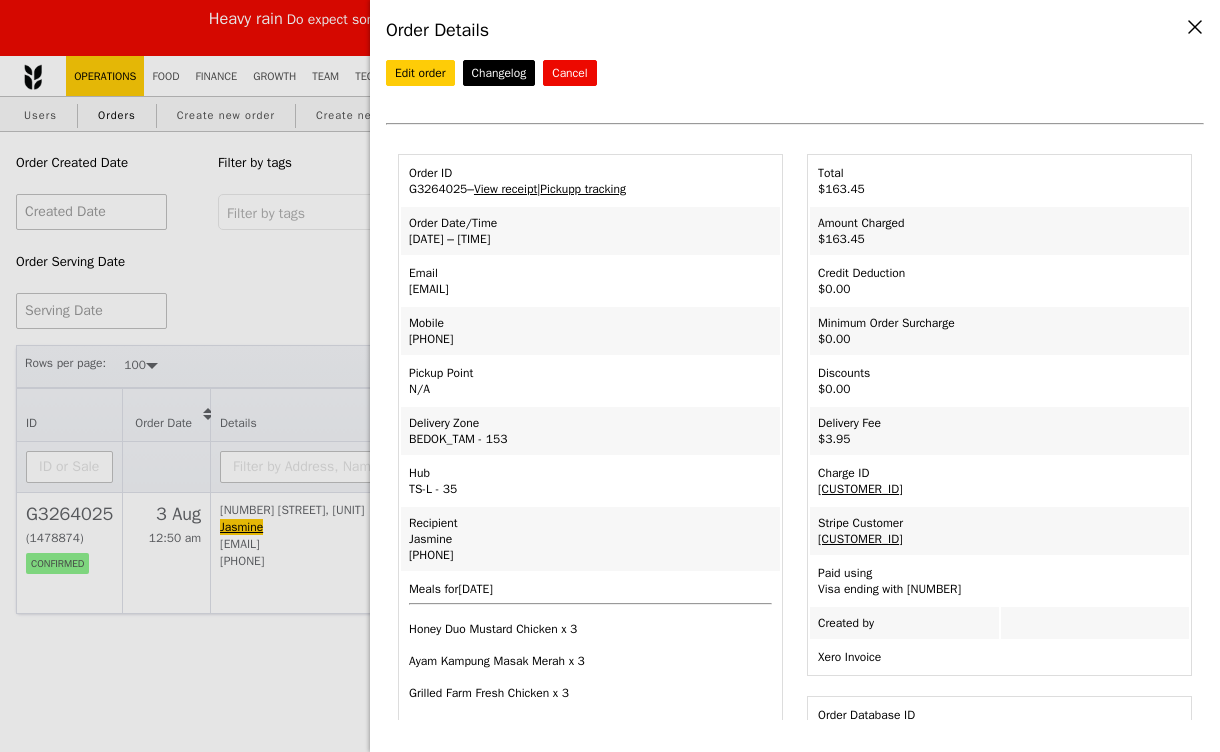 drag, startPoint x: 554, startPoint y: 281, endPoint x: 401, endPoint y: 287, distance: 153.1176 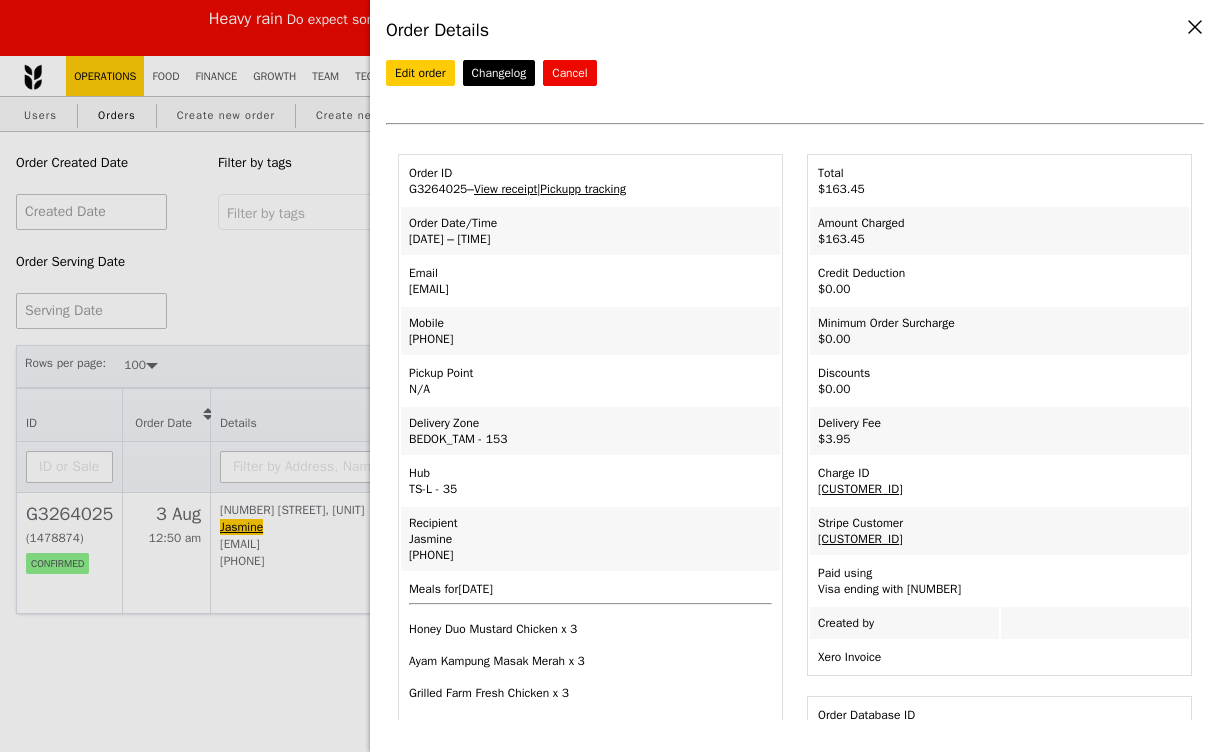 click on "Email
jasmine.ong@amd.com" at bounding box center [590, 281] 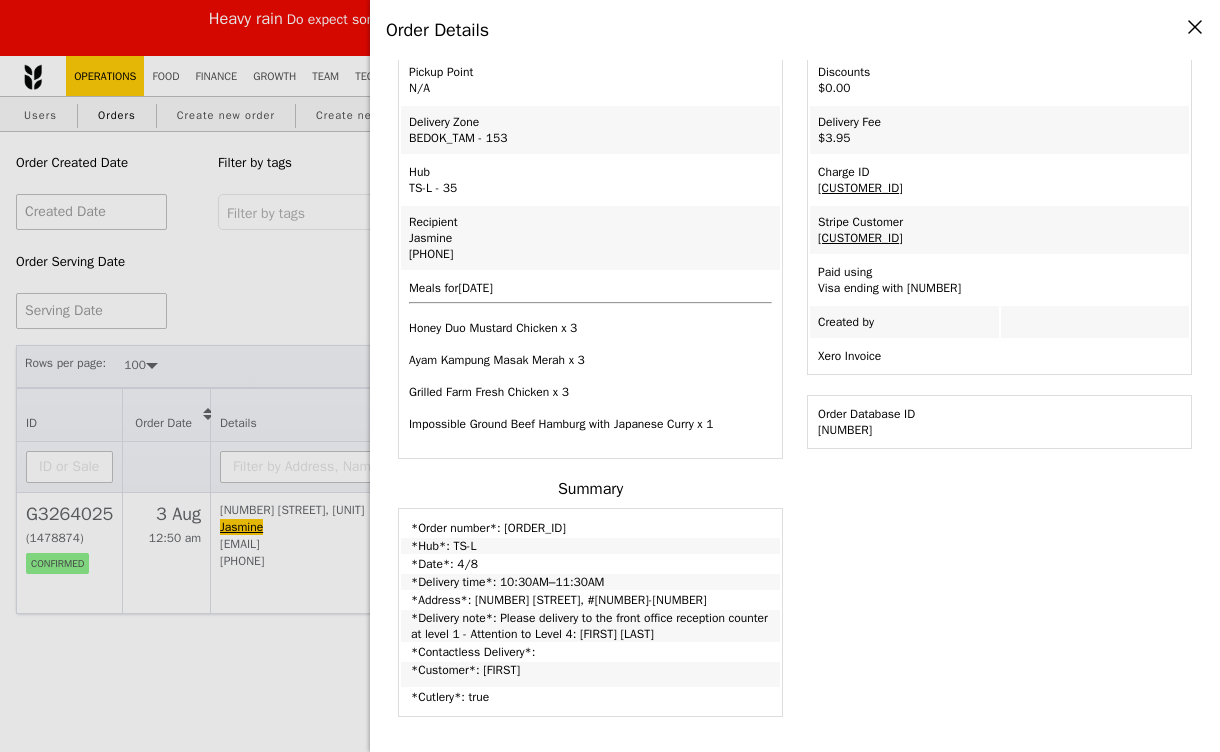 click on "Meals for
2025-8-4
Honey Duo Mustard Chicken x 3 Ayam Kampung Masak Merah x 3 Grilled Farm Fresh Chicken x 3 Impossible Ground Beef Hamburg with Japanese Curry x 1" at bounding box center (590, 364) 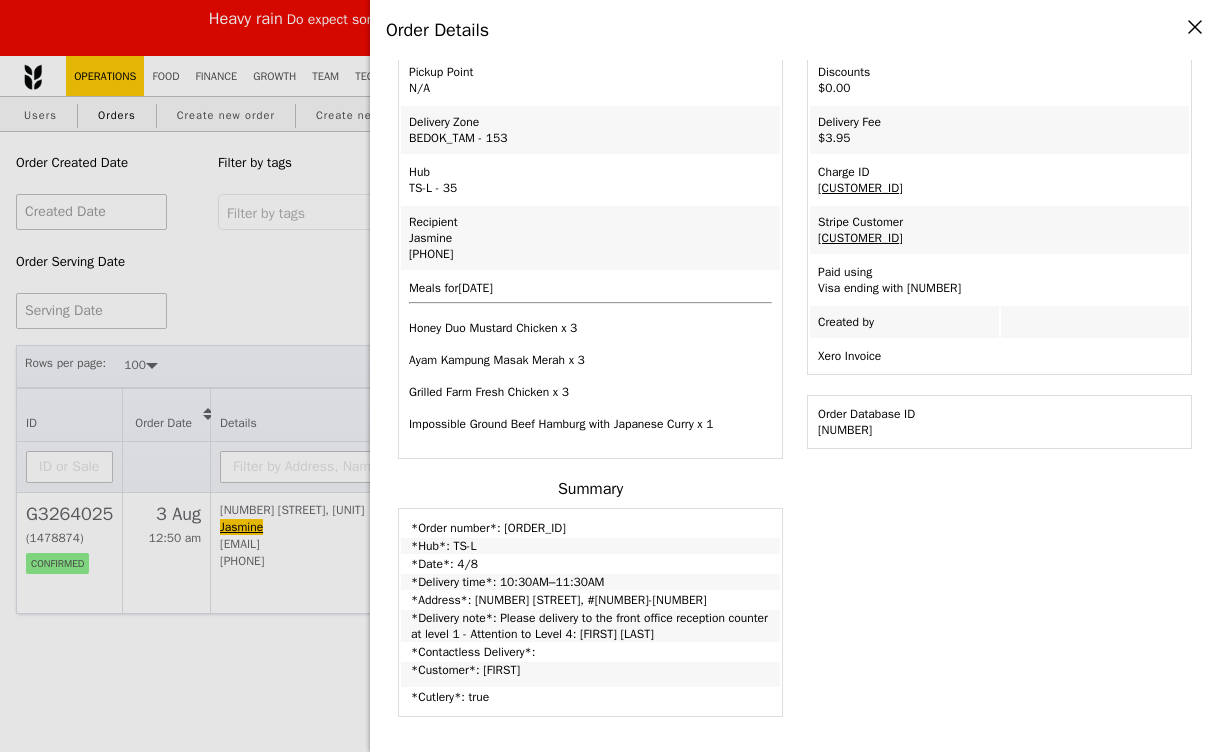 scroll, scrollTop: 296, scrollLeft: 0, axis: vertical 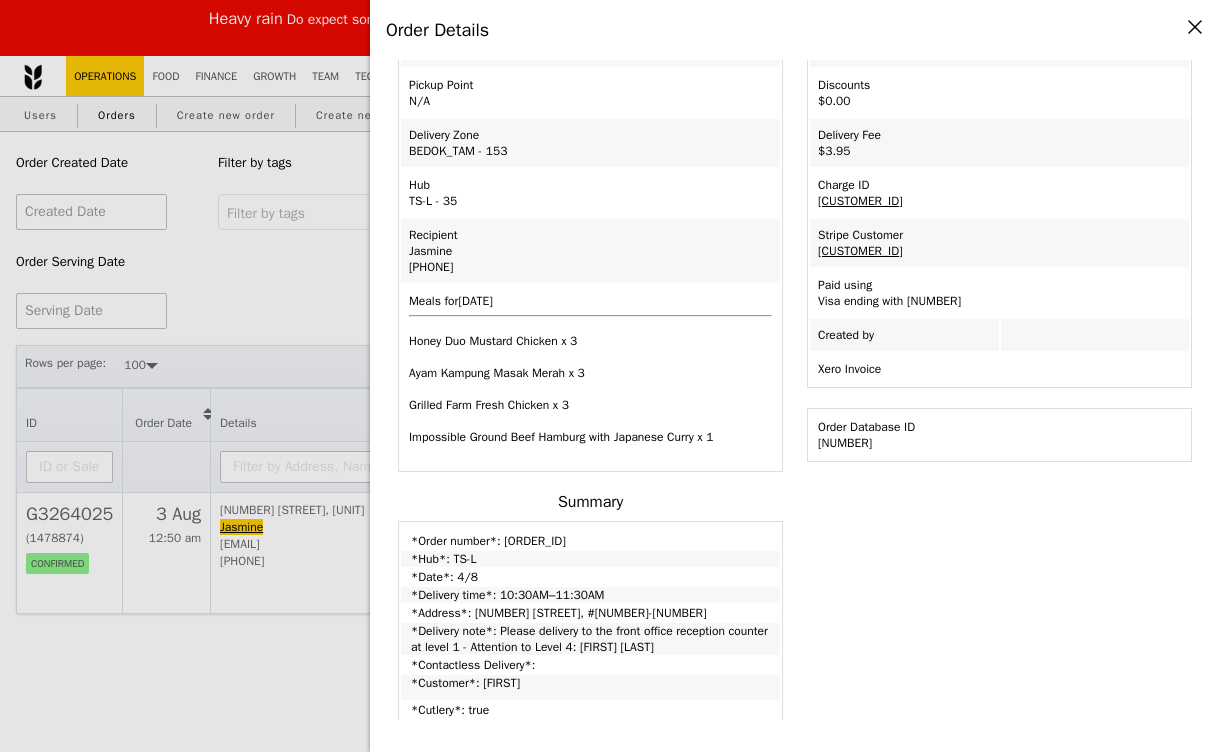 click on "*Hub*: TS-L" at bounding box center (590, 559) 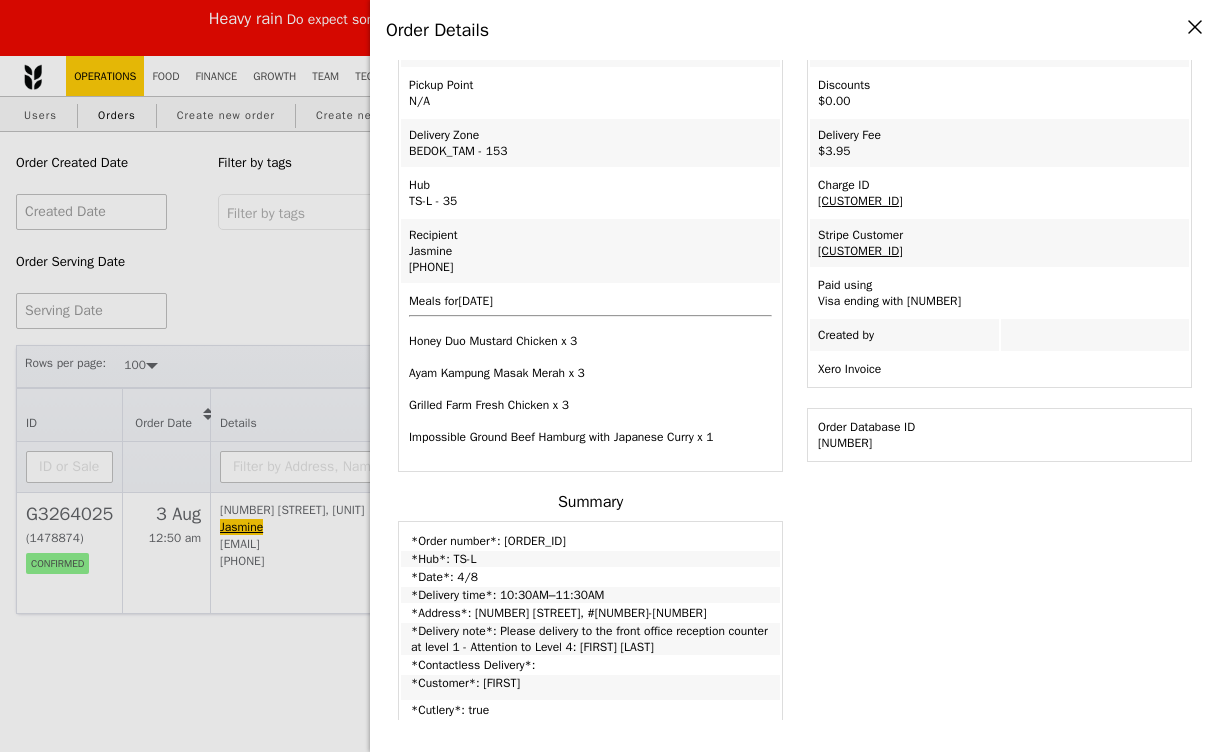 scroll, scrollTop: 95, scrollLeft: 0, axis: vertical 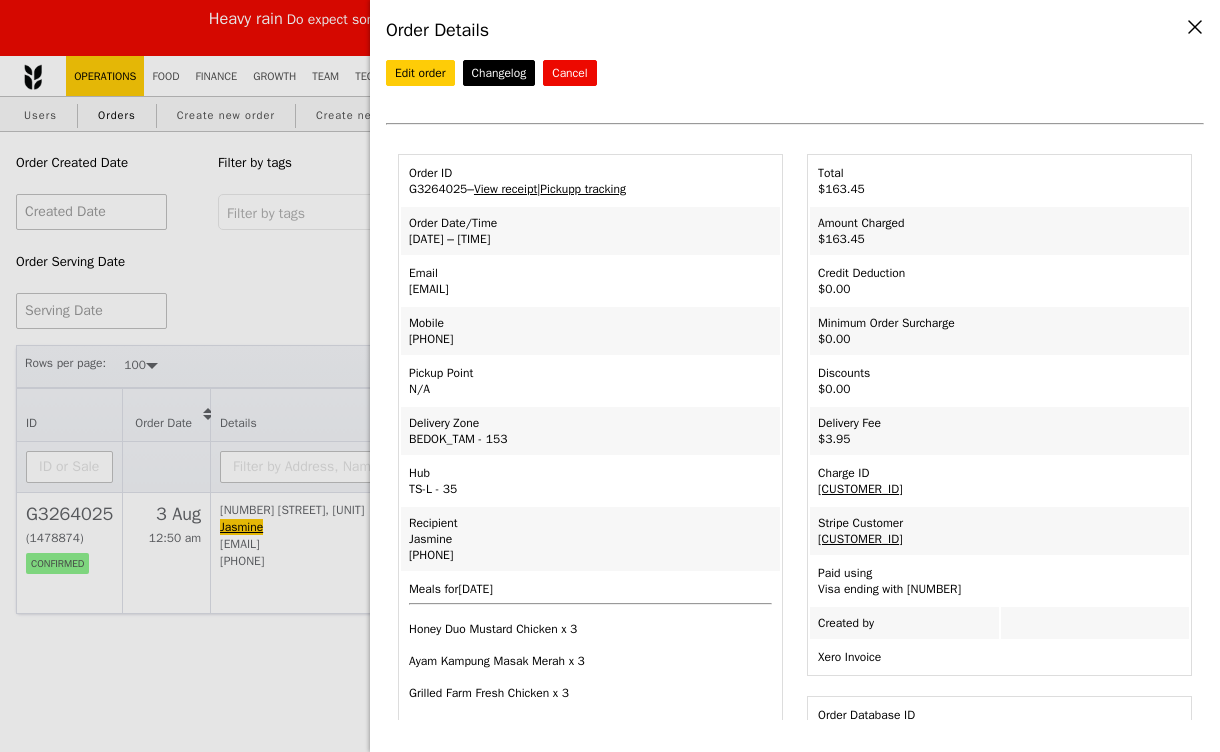 drag, startPoint x: 543, startPoint y: 280, endPoint x: 397, endPoint y: 283, distance: 146.03082 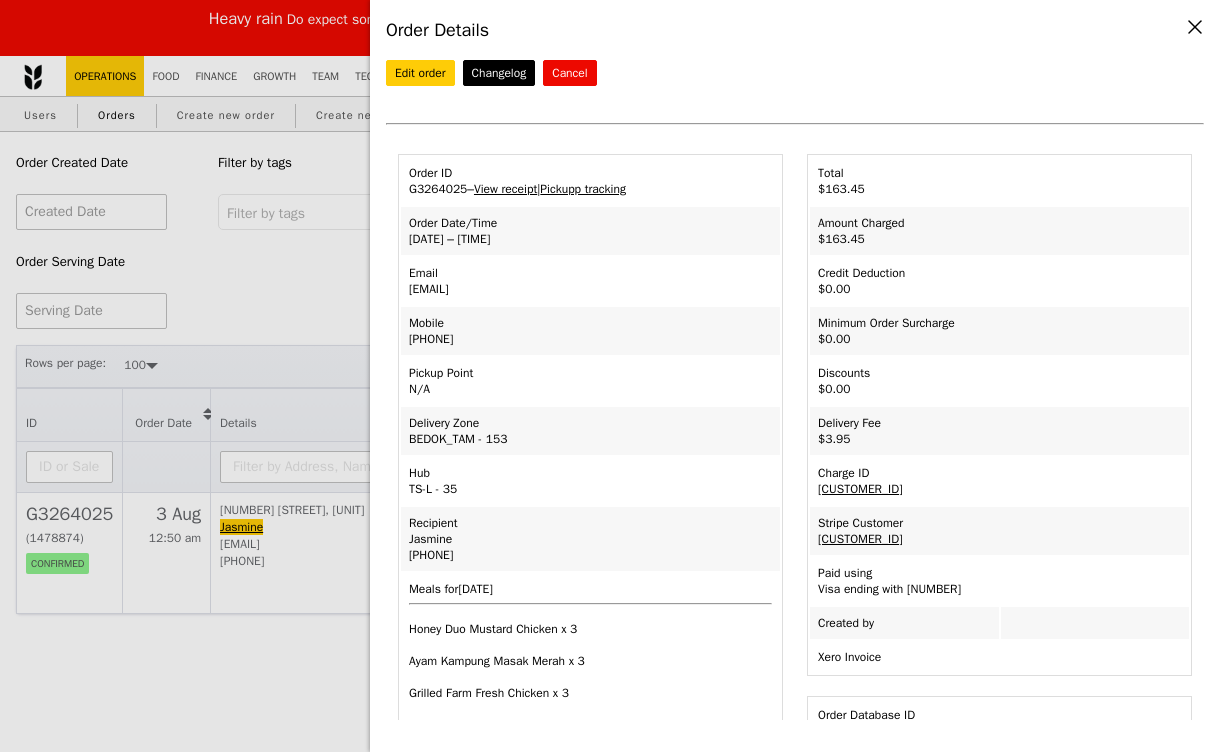 click on "Order ID
G3264025
–
View receipt
|
Pickupp tracking
Order Date/Time
4/8 – 10:30AM–11:30AM
Email
jasmine.ong@amd.com
Mobile
90060770
Pickup Point
N/A
Delivery Zone
BEDOK_TAM - 153
Hub" at bounding box center [590, 457] 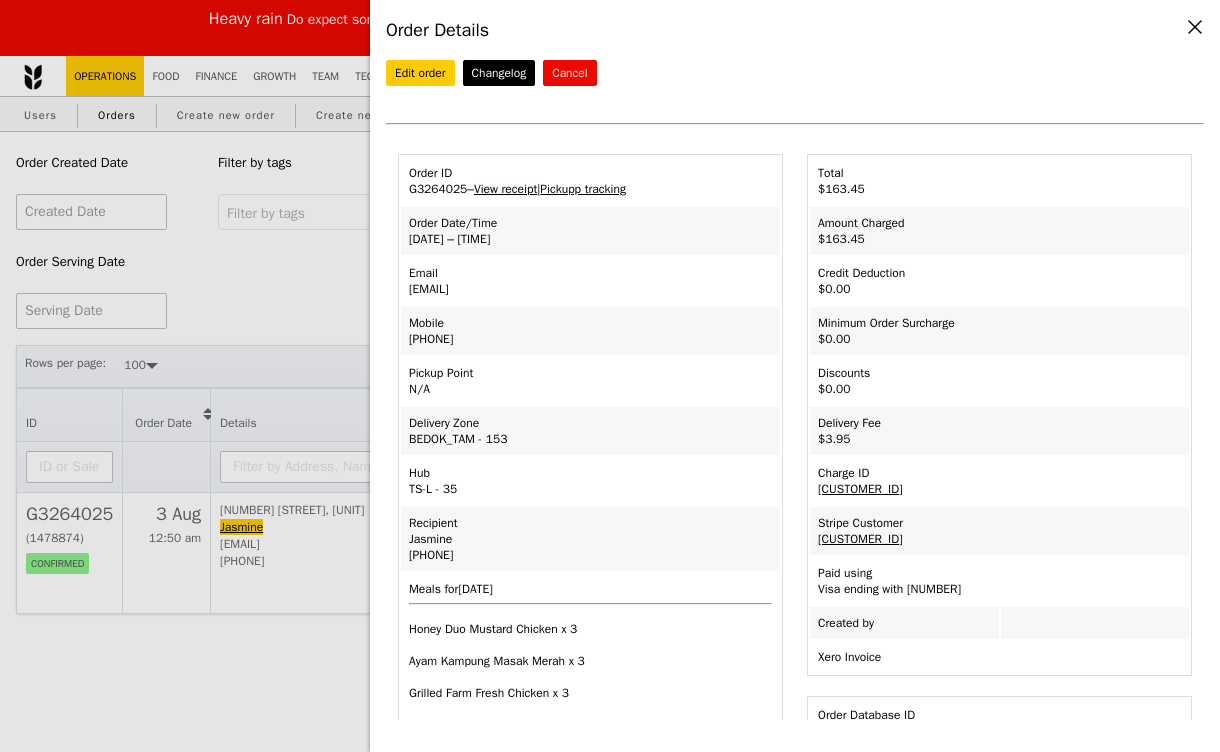 click on "View receipt" at bounding box center (505, 189) 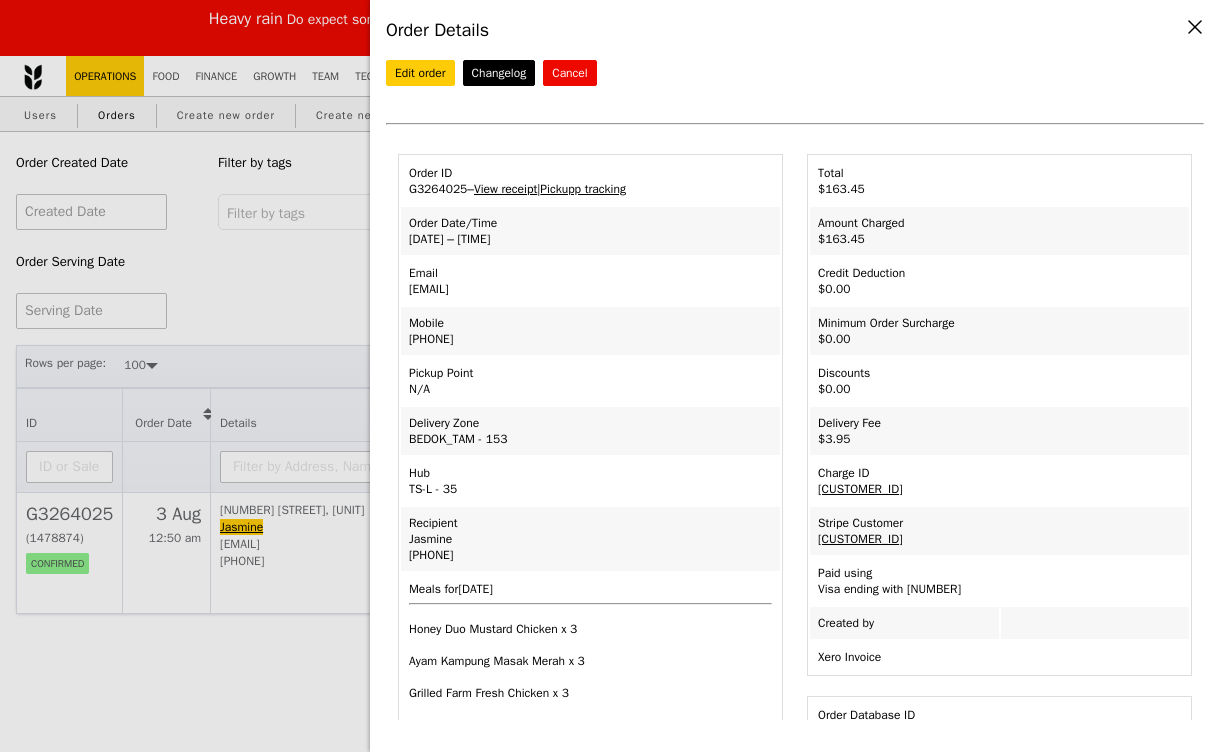 scroll, scrollTop: 153, scrollLeft: 0, axis: vertical 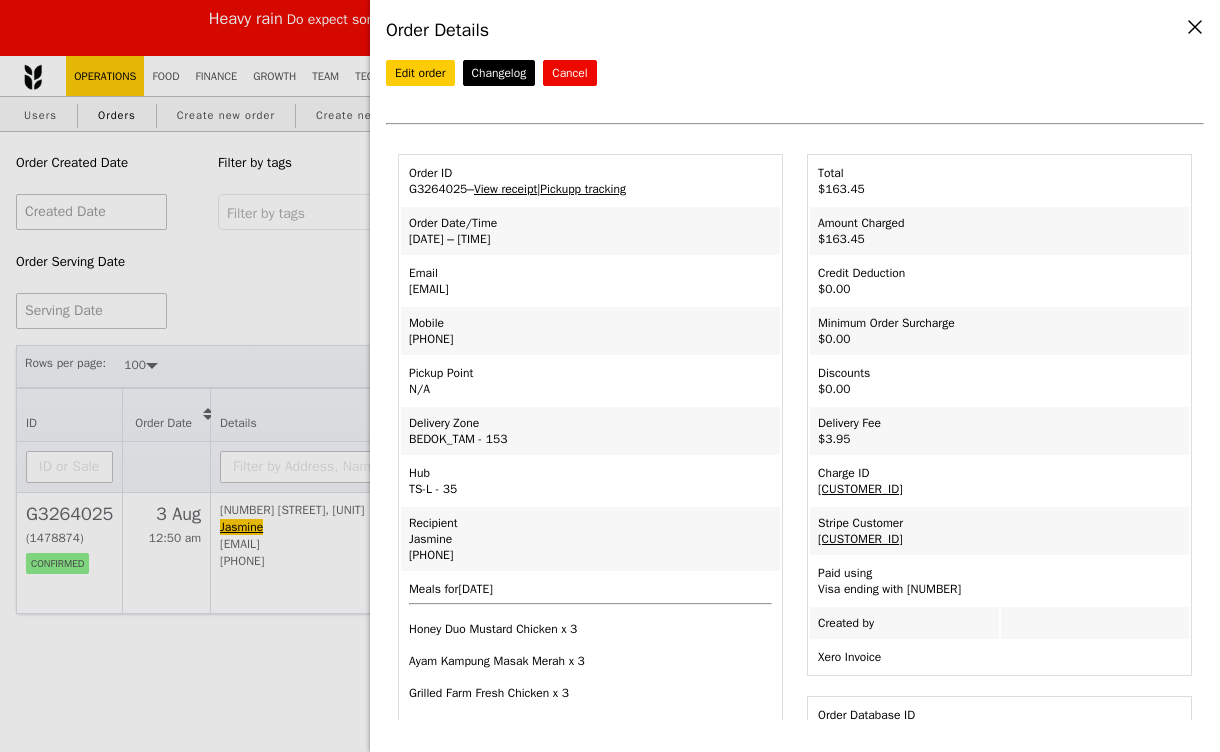 click on "View receipt" at bounding box center [505, 189] 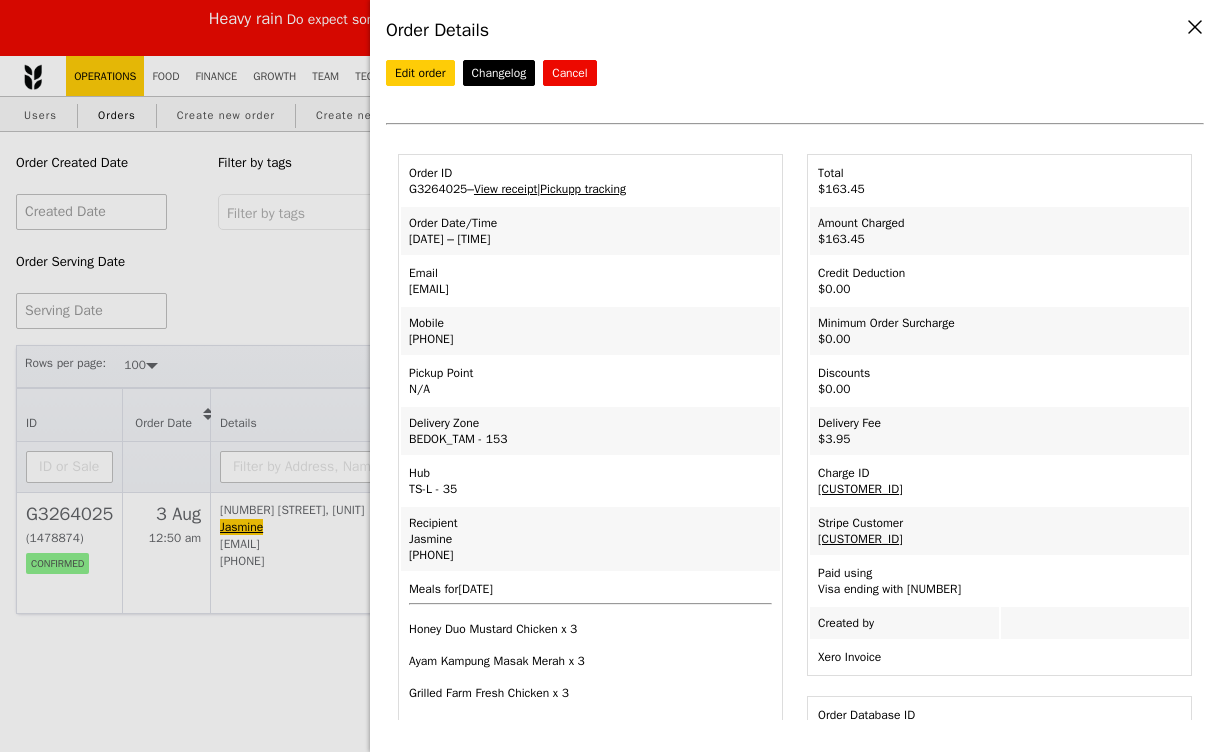 click on "Order Details
Edit order
Changelog
Cancel
Order ID
G3264025
–
View receipt
|
Pickupp tracking
Order Date/Time
4/8 – 10:30AM–11:30AM
Email
jasmine.ong@amd.com
Mobile
90060770
Pickup Point
N/A
Delivery Zone
Jasmine" at bounding box center (610, 376) 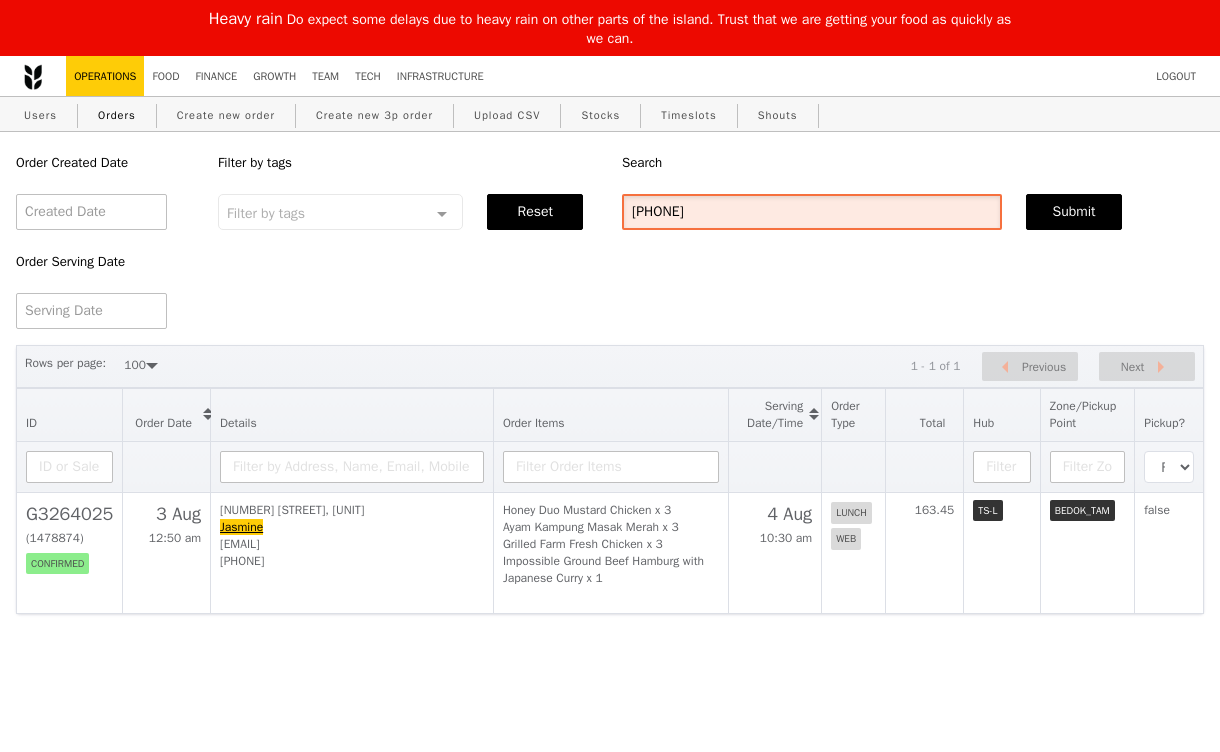 click on "90060770" at bounding box center (812, 212) 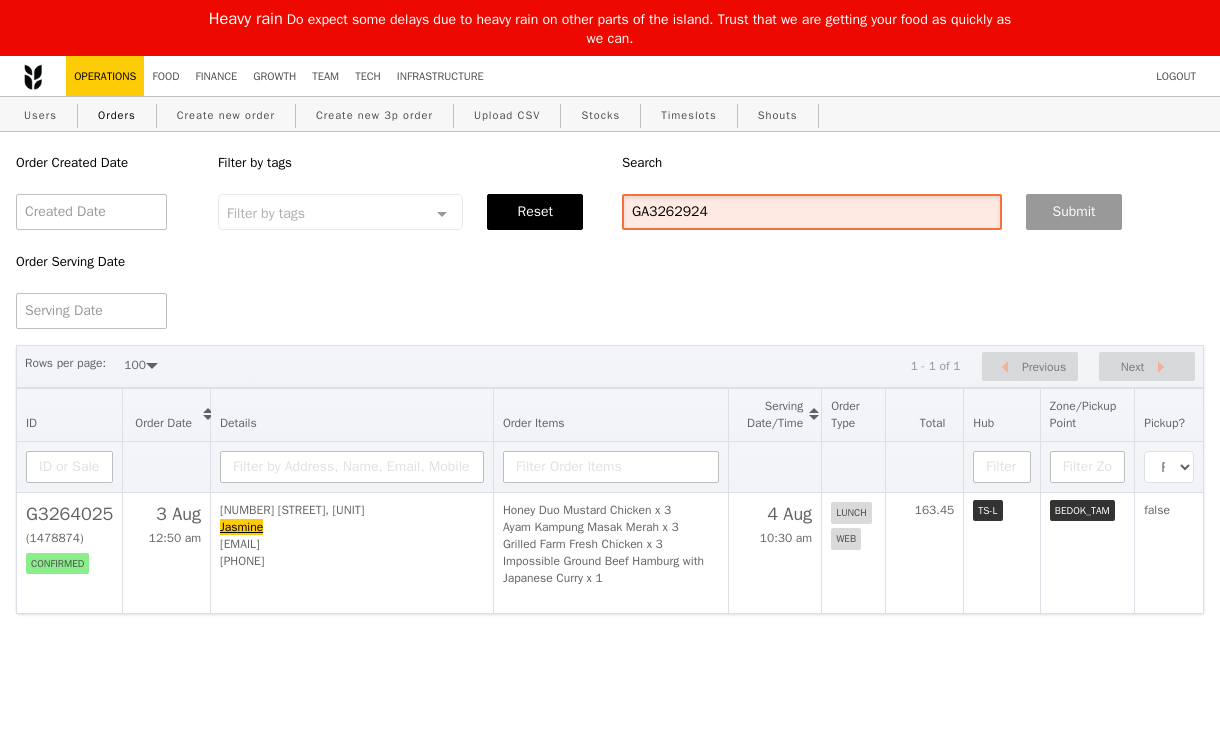 type on "GA3262924" 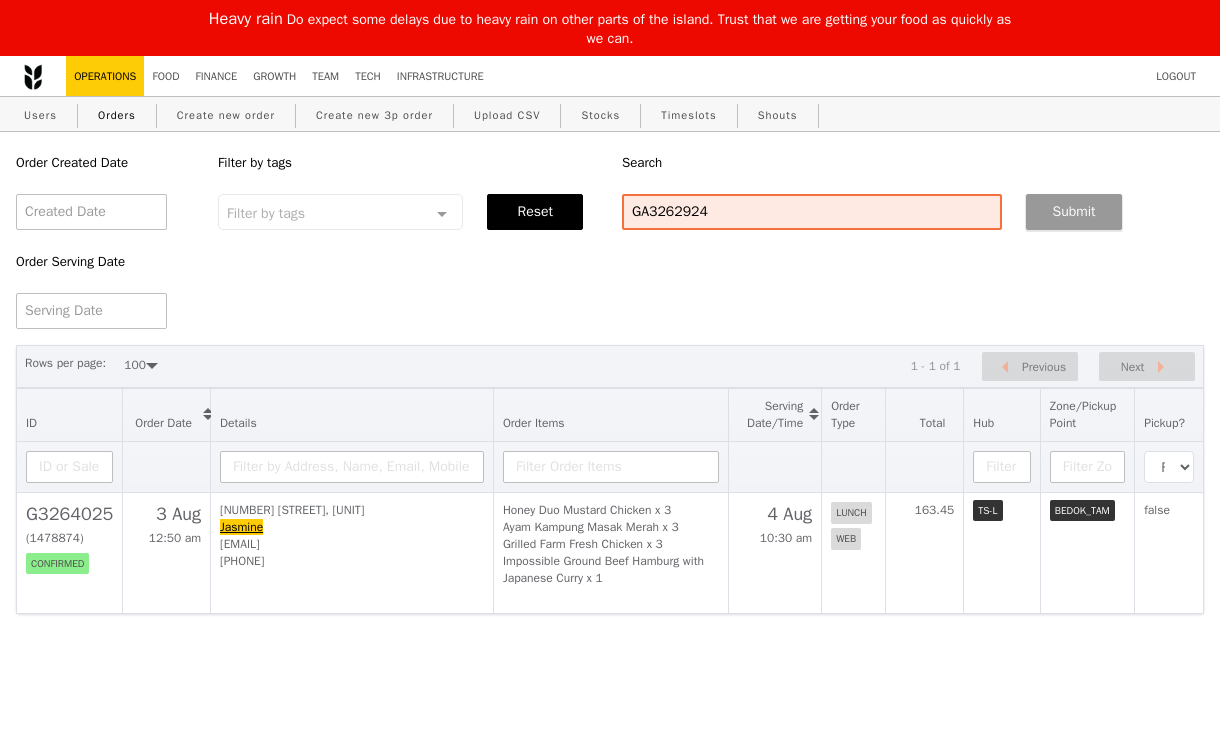 click on "Submit" at bounding box center (1074, 212) 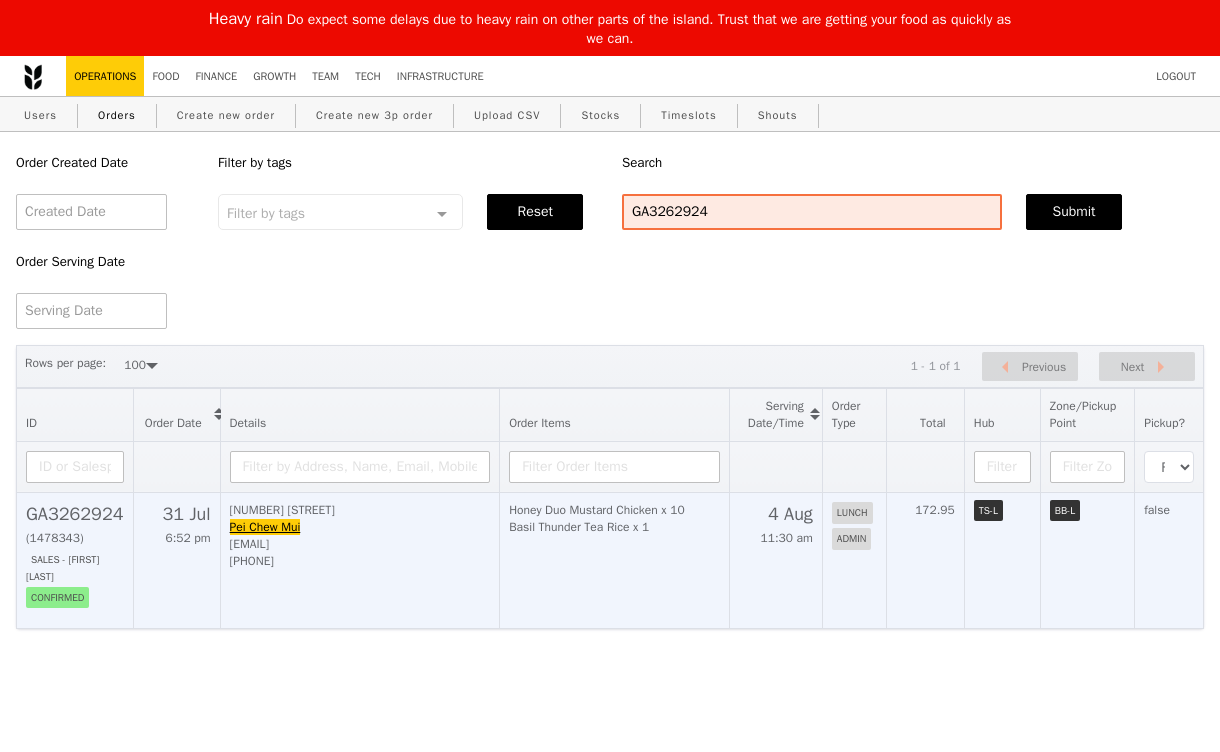 click on "100 Jurong East Street 21
Pei Chew Mui
pei.chewmui@stengg.com 97382295" at bounding box center [360, 560] 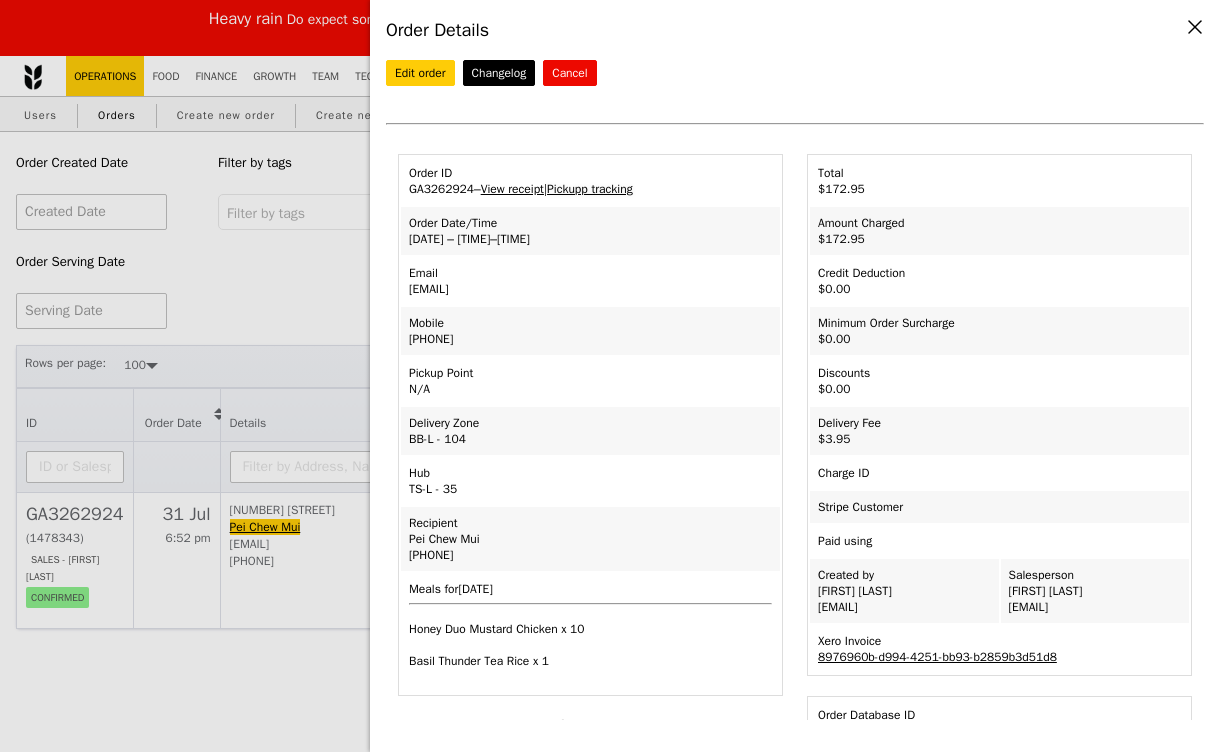 click on "Pickupp tracking" at bounding box center [590, 189] 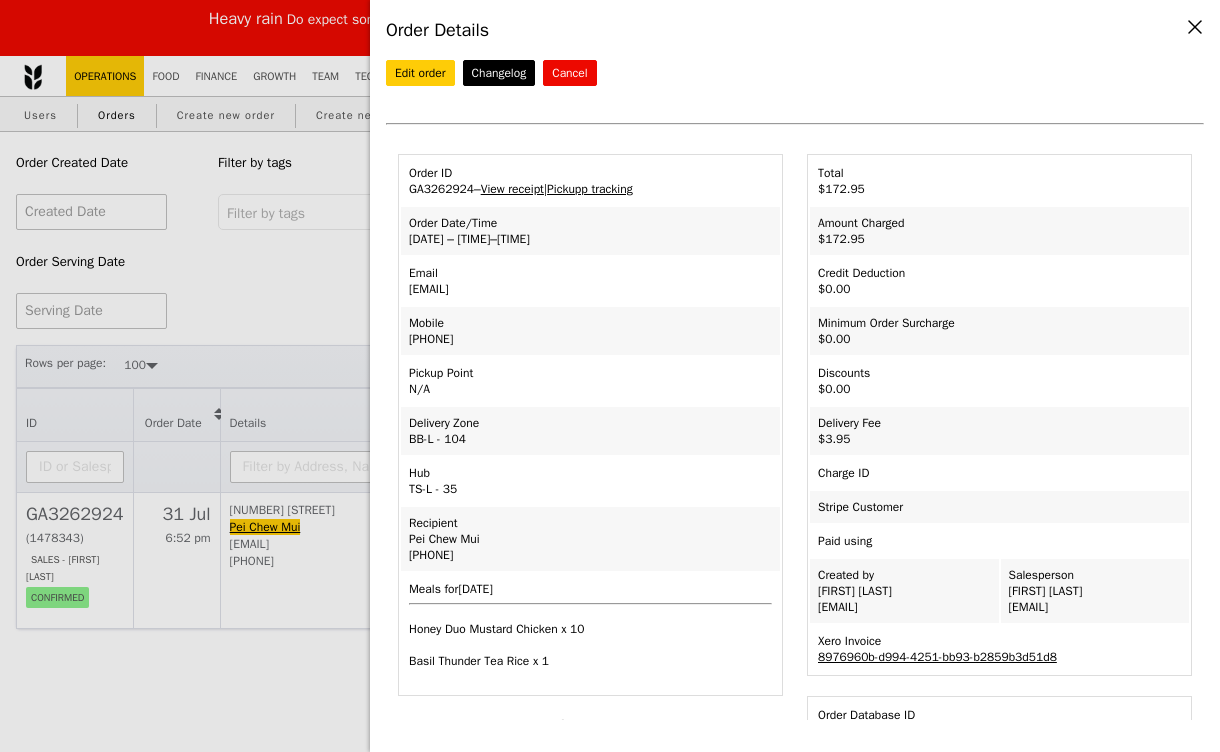 click on "Order Details
Edit order
Changelog
Cancel
Order ID
GA3262924
–
View receipt
|
Pickupp tracking
Order Date/Time
4/8 – 11:30AM–12:30PM
Email
pei.chewmui@stengg.com
Mobile
97382295
Pickup Point
N/A
Delivery Zone
Lalamove" at bounding box center (610, 376) 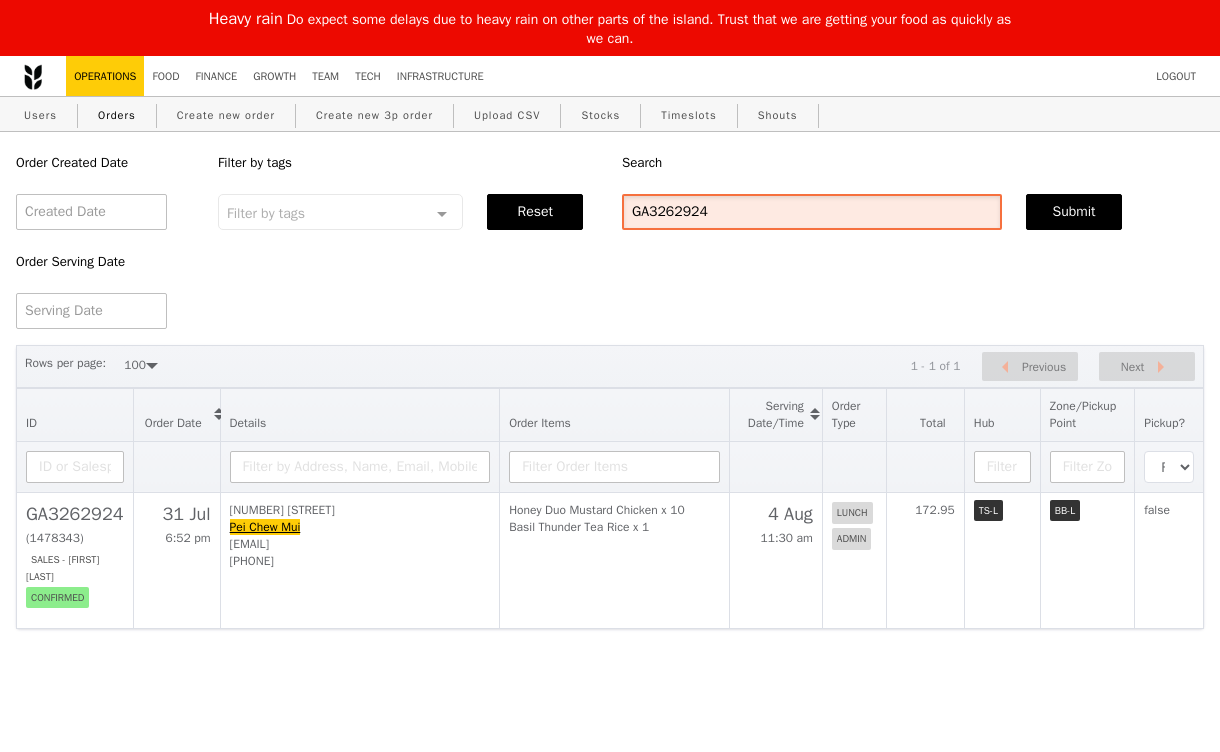 click on "GA3262924" at bounding box center [812, 212] 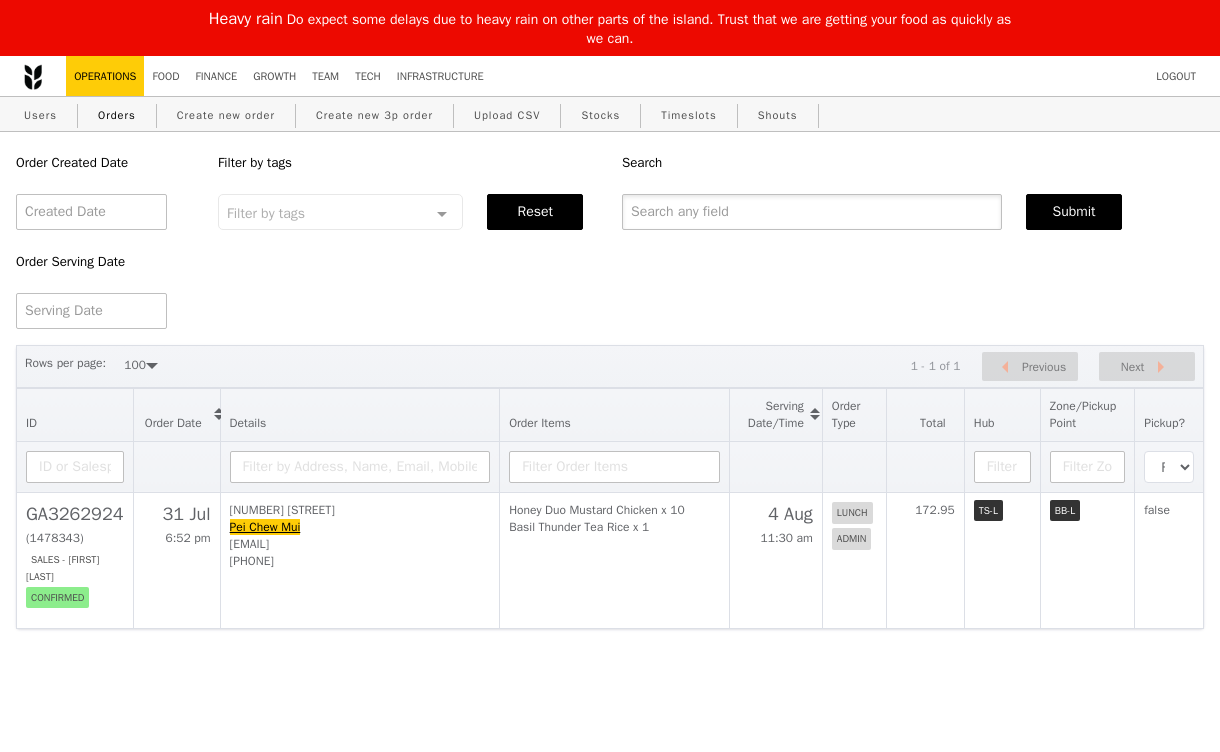 type 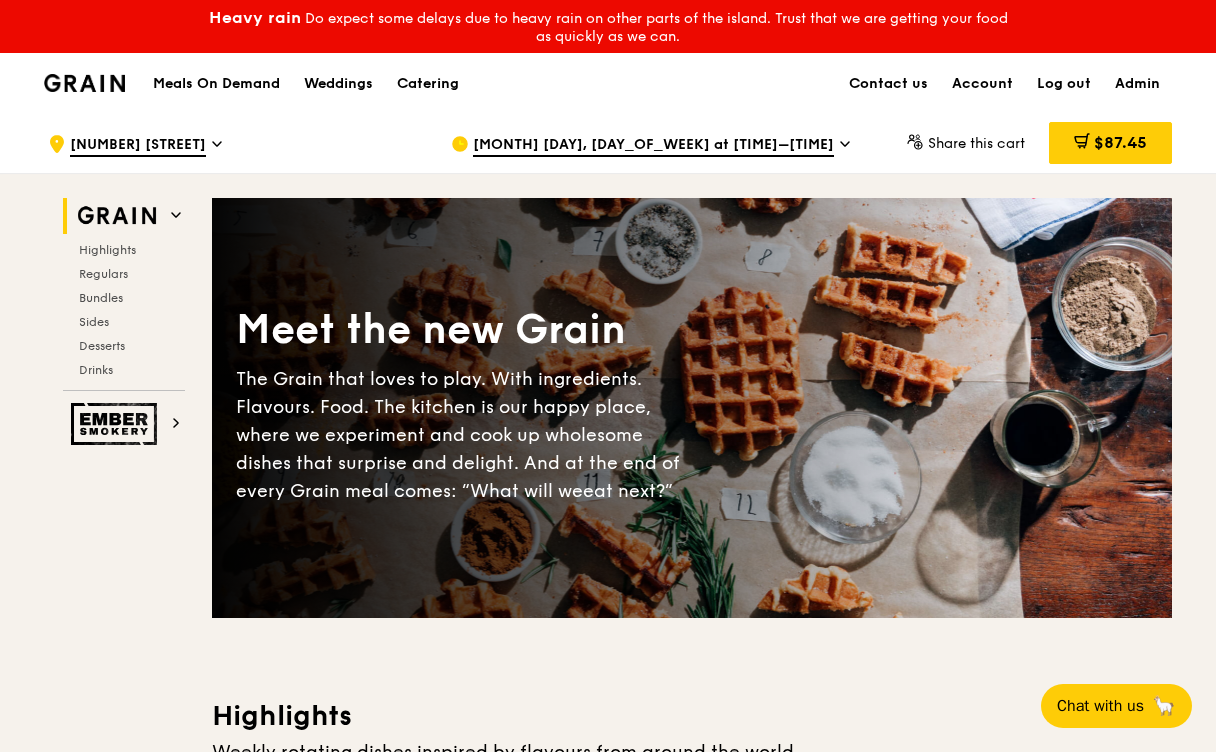 scroll, scrollTop: 0, scrollLeft: 0, axis: both 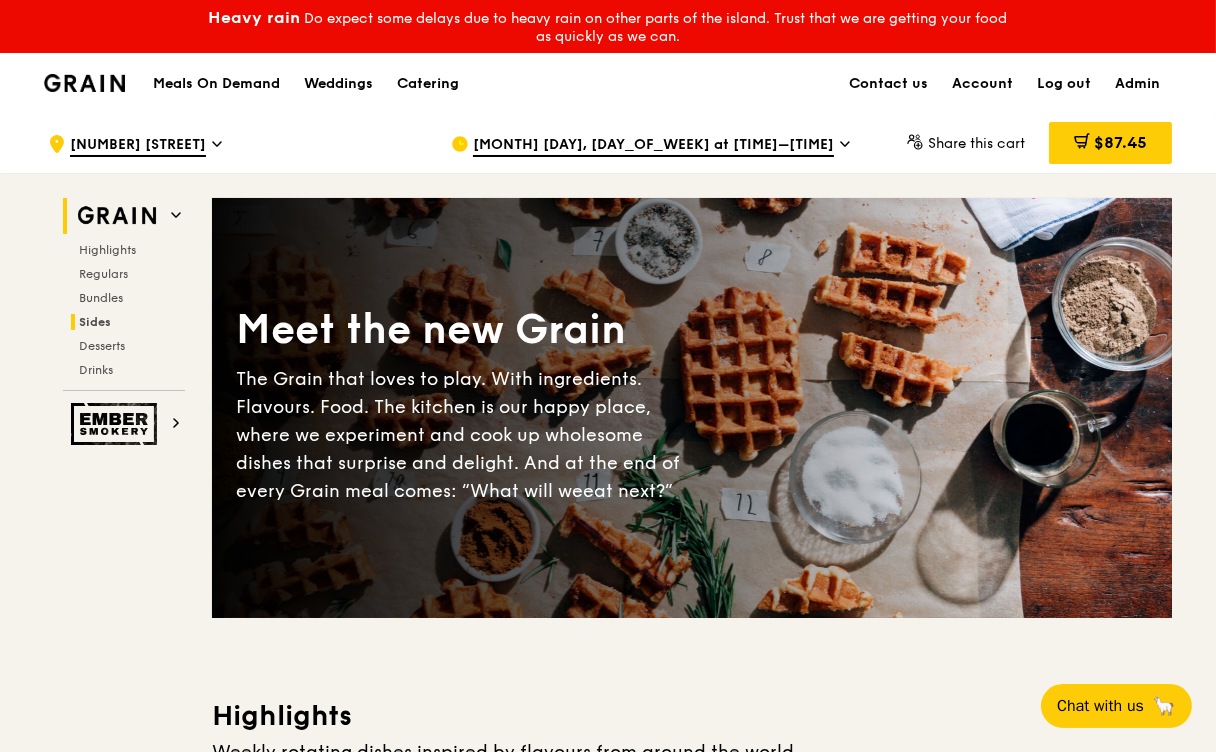 click on "Sides" at bounding box center [128, 322] 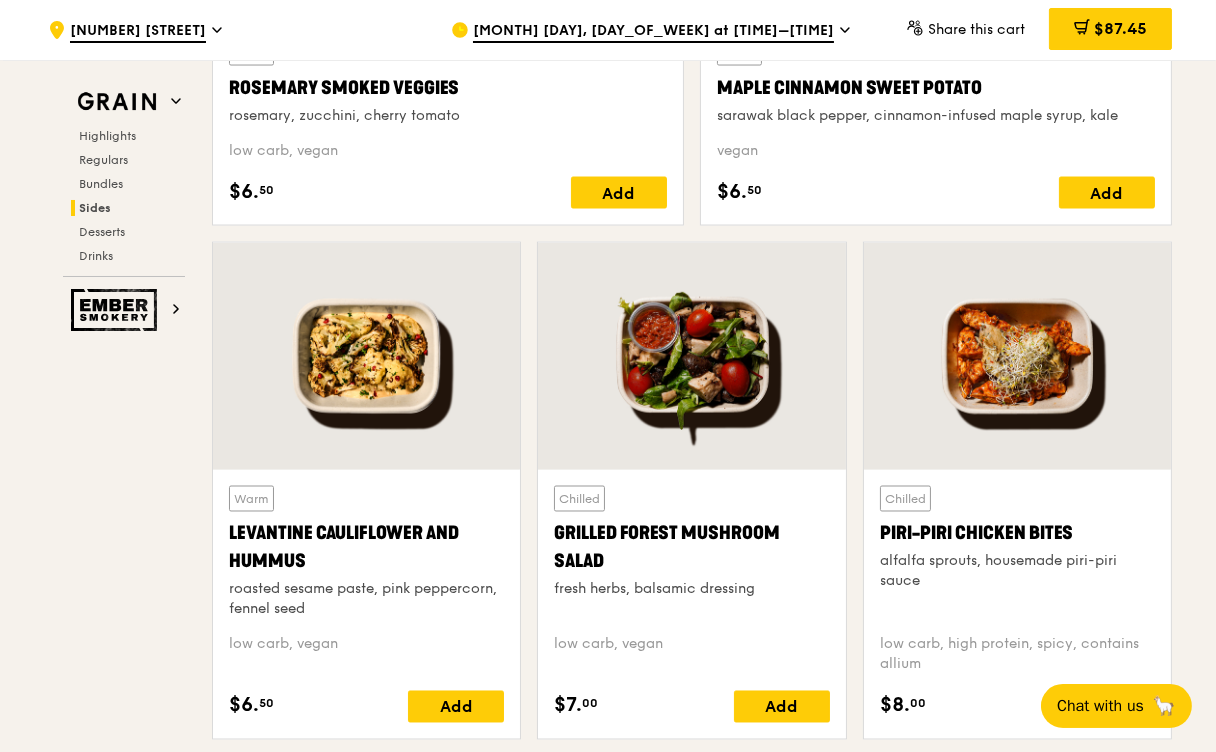 scroll, scrollTop: 5008, scrollLeft: 0, axis: vertical 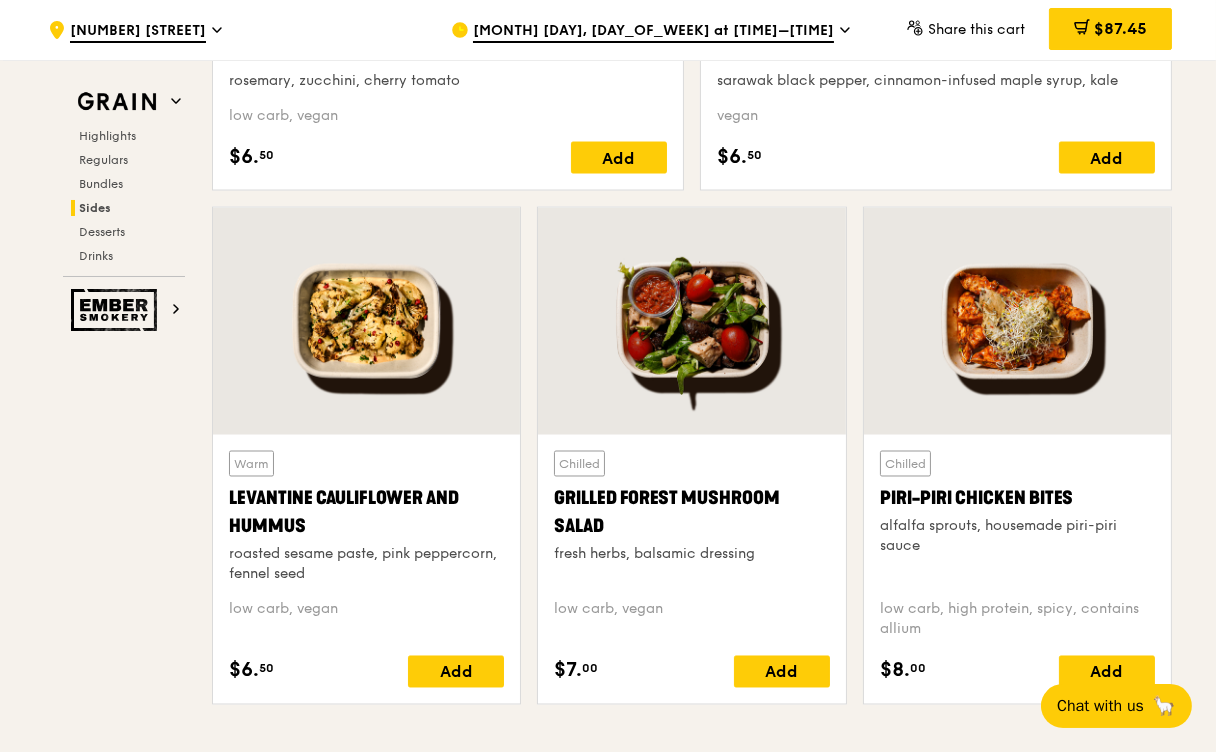 click on "Chilled
Piri-piri Chicken Bites
alfalfa sprouts, housemade piri-piri sauce
low carb, high protein, spicy, contains allium
$8.
00
Add" at bounding box center (1017, 464) 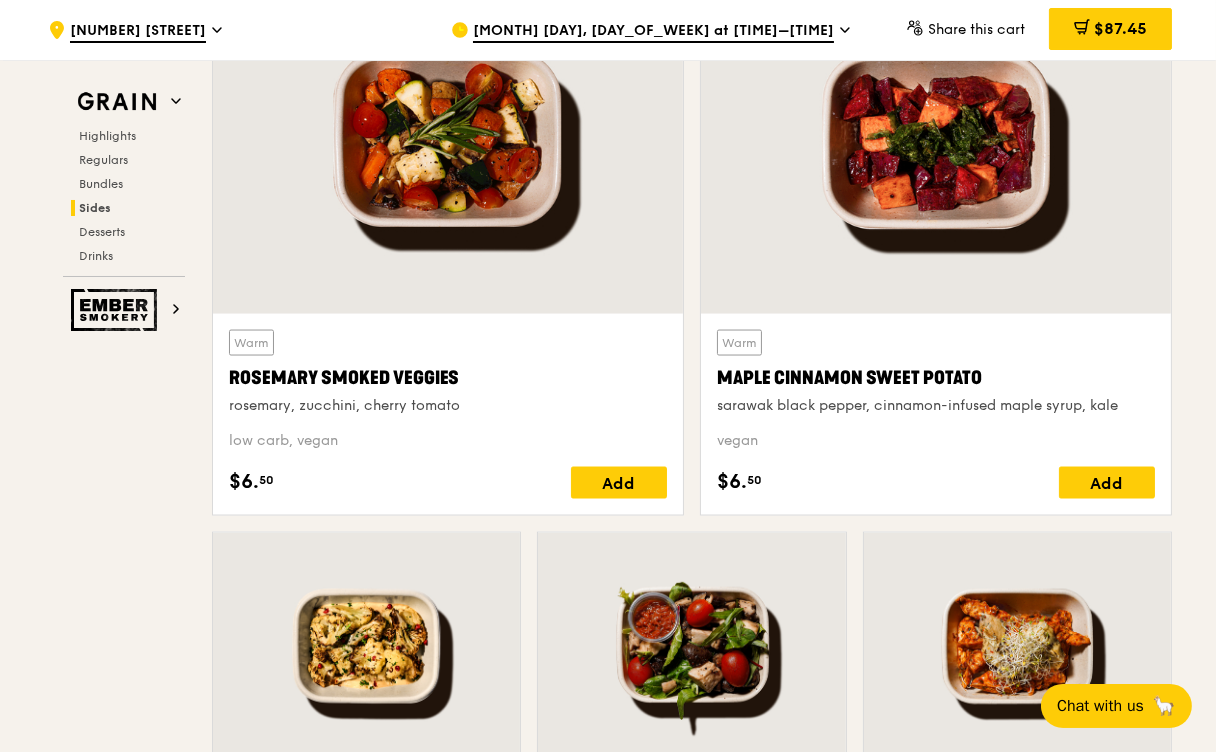 scroll, scrollTop: 4687, scrollLeft: 0, axis: vertical 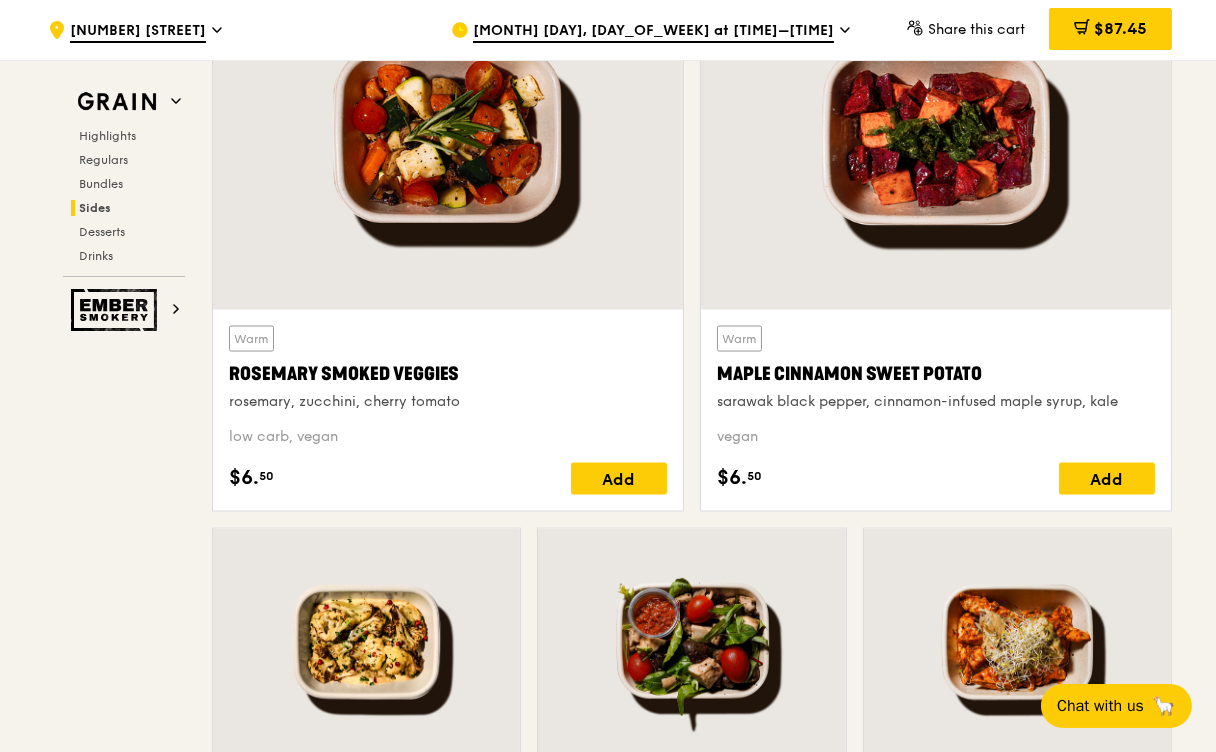 click on "Warm
Maple Cinnamon Sweet Potato
sarawak black pepper, cinnamon-infused maple syrup, kale
vegan
$6.
50
Add" at bounding box center (936, 245) 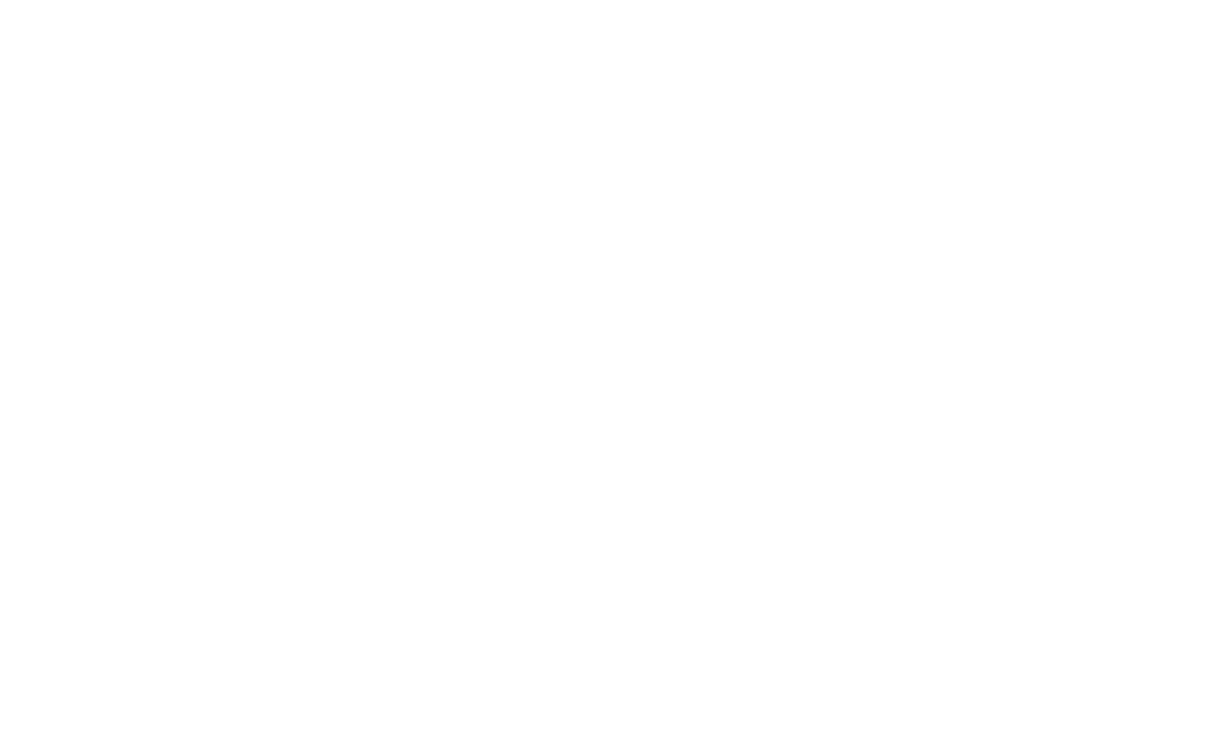 scroll, scrollTop: 0, scrollLeft: 0, axis: both 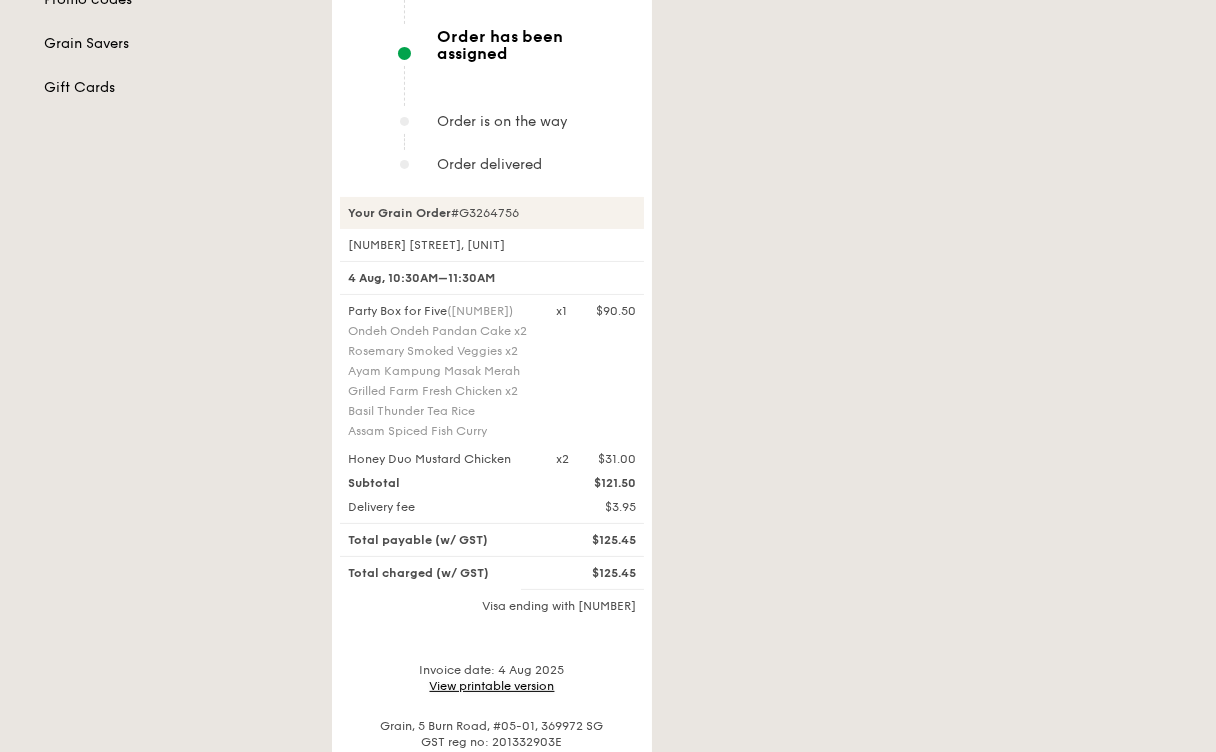 click on "View printable version" at bounding box center (492, 686) 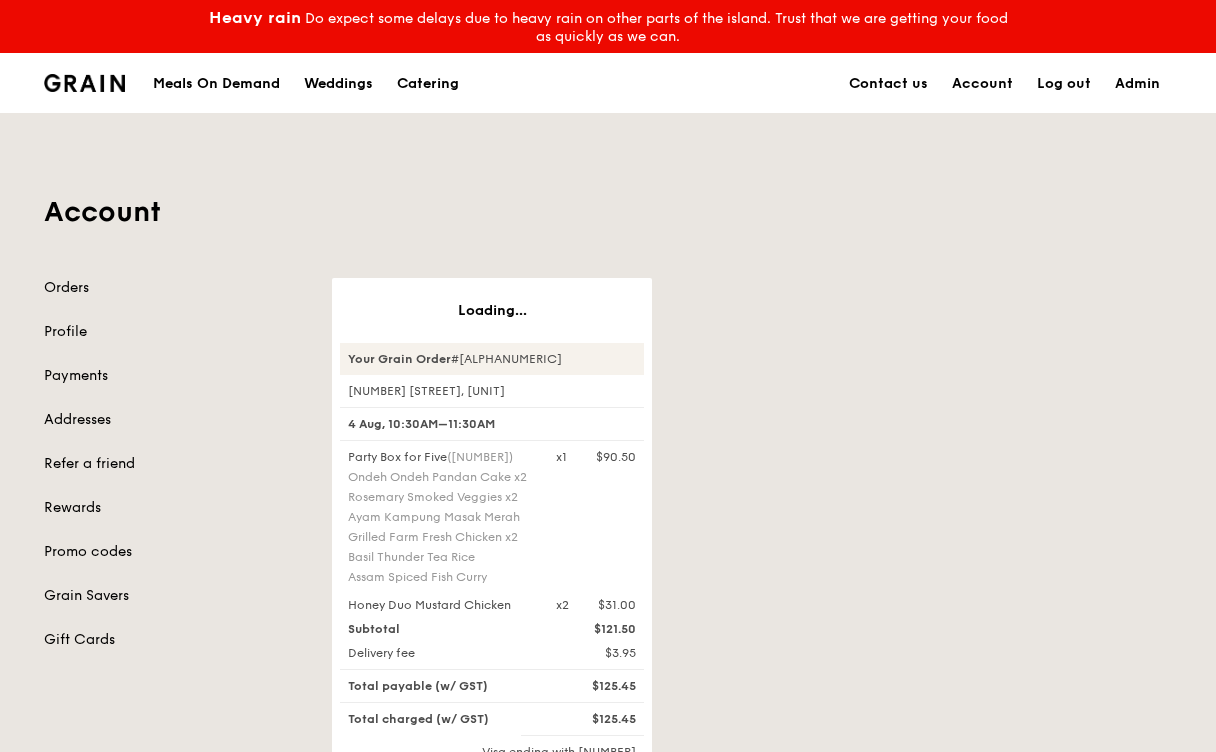 scroll, scrollTop: 0, scrollLeft: 0, axis: both 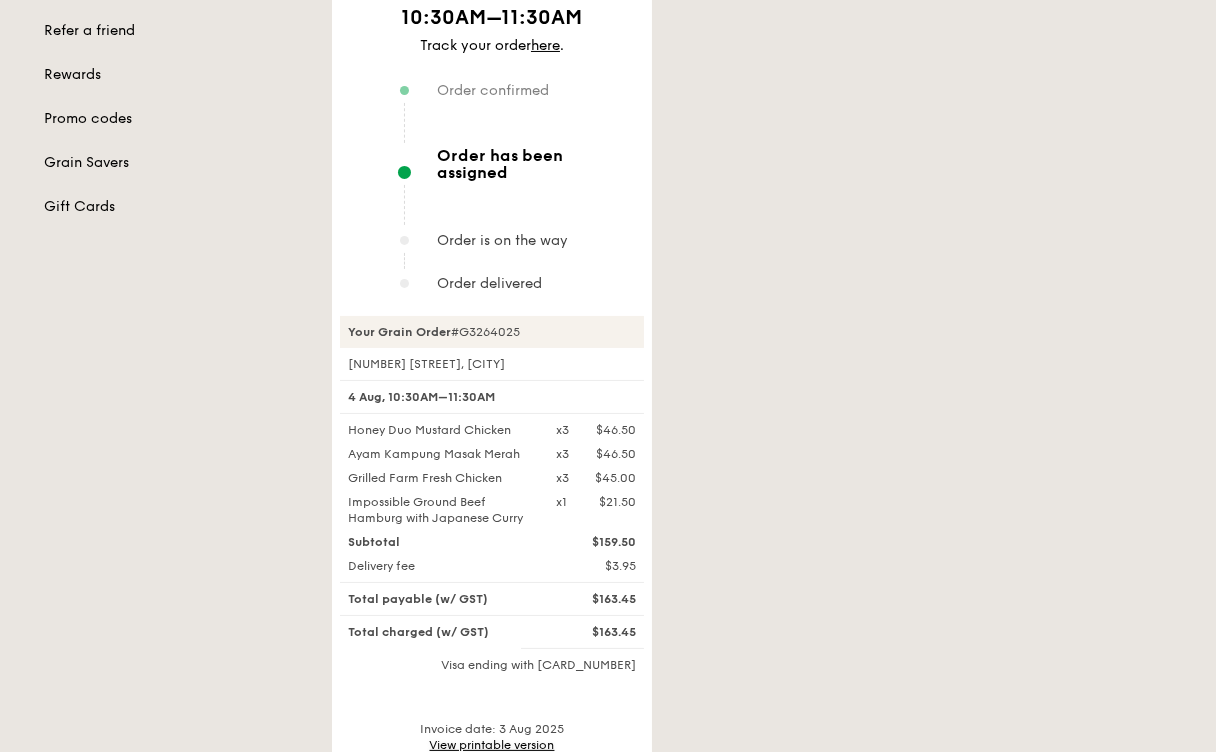 click on "View printable version" at bounding box center [492, 745] 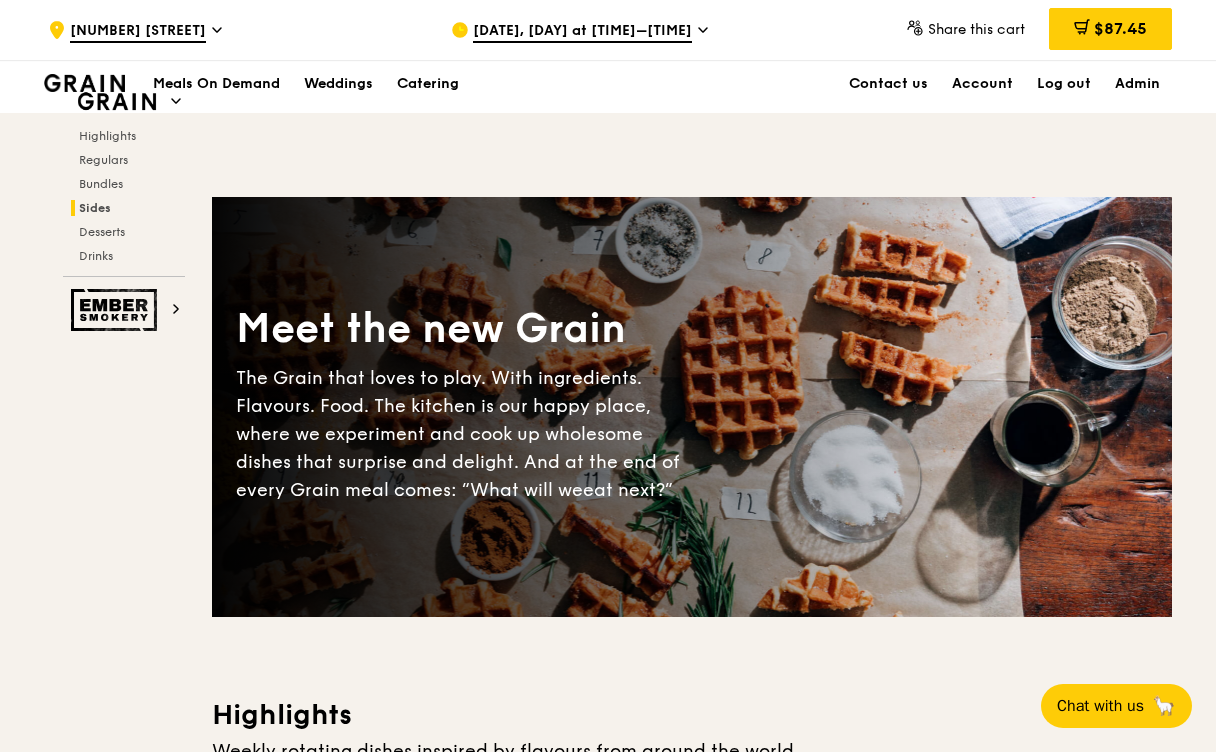 scroll, scrollTop: 4687, scrollLeft: 0, axis: vertical 